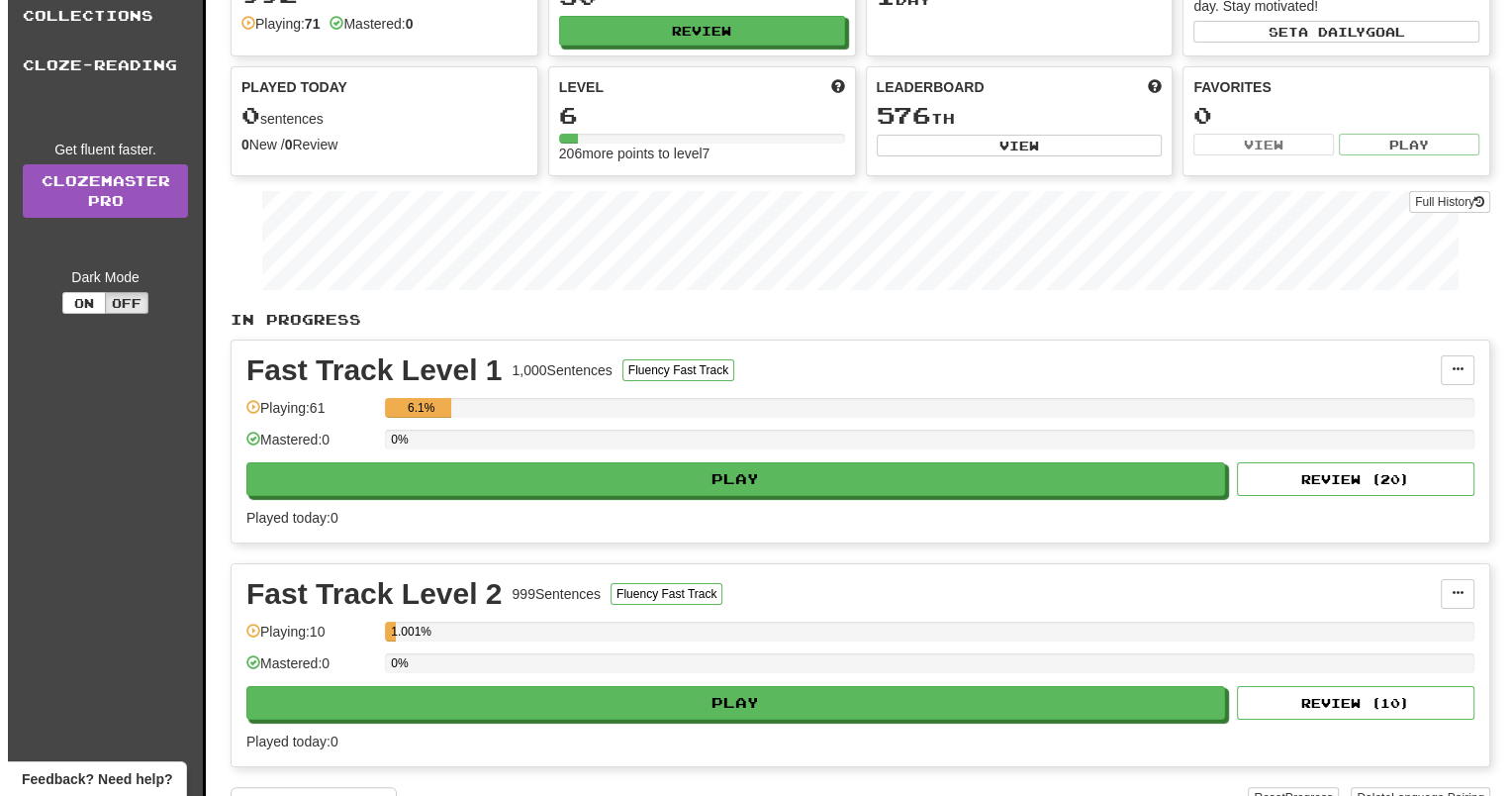 scroll, scrollTop: 0, scrollLeft: 0, axis: both 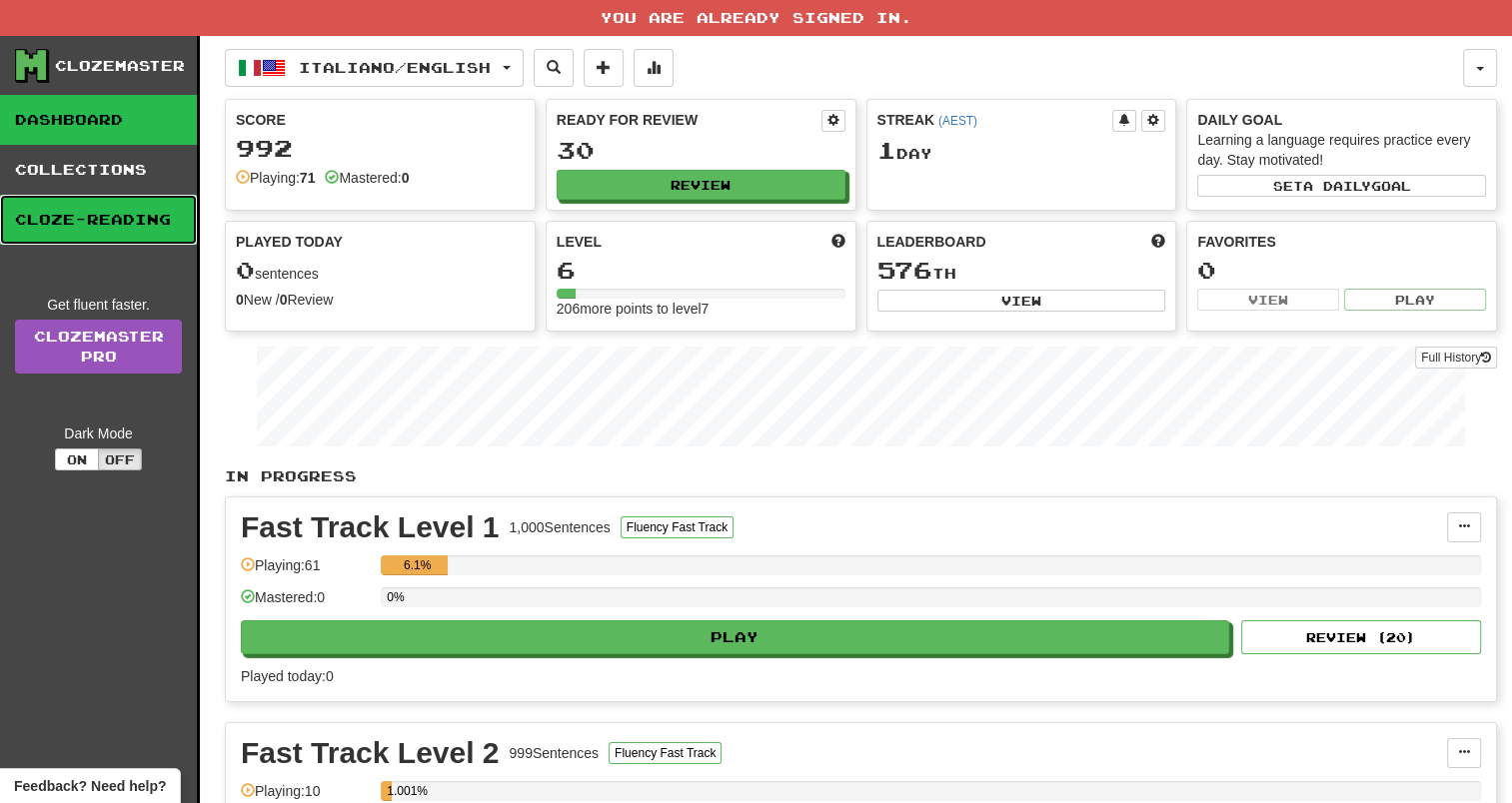 click on "Cloze-Reading" at bounding box center [98, 220] 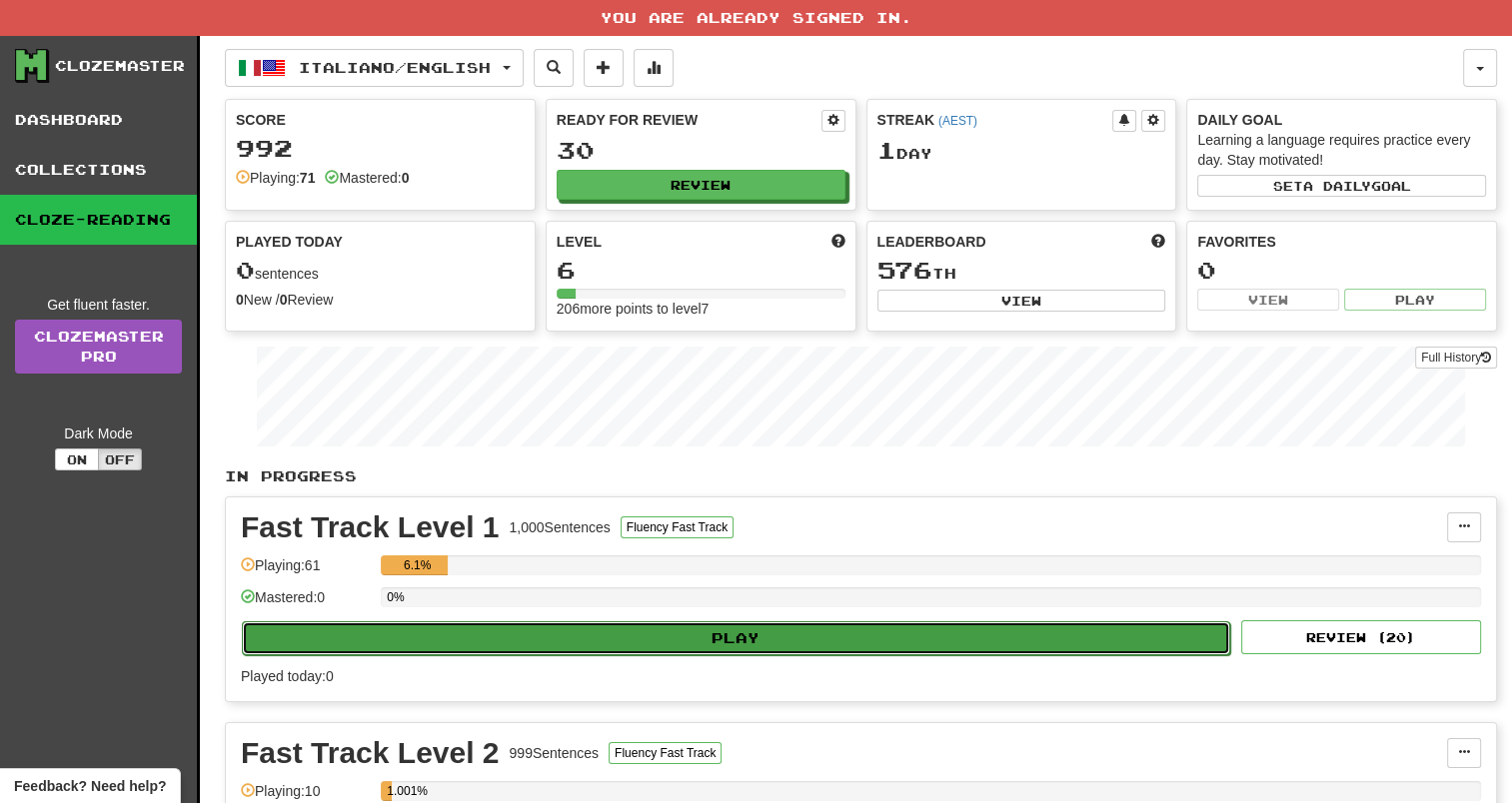 click on "Play" at bounding box center [736, 638] 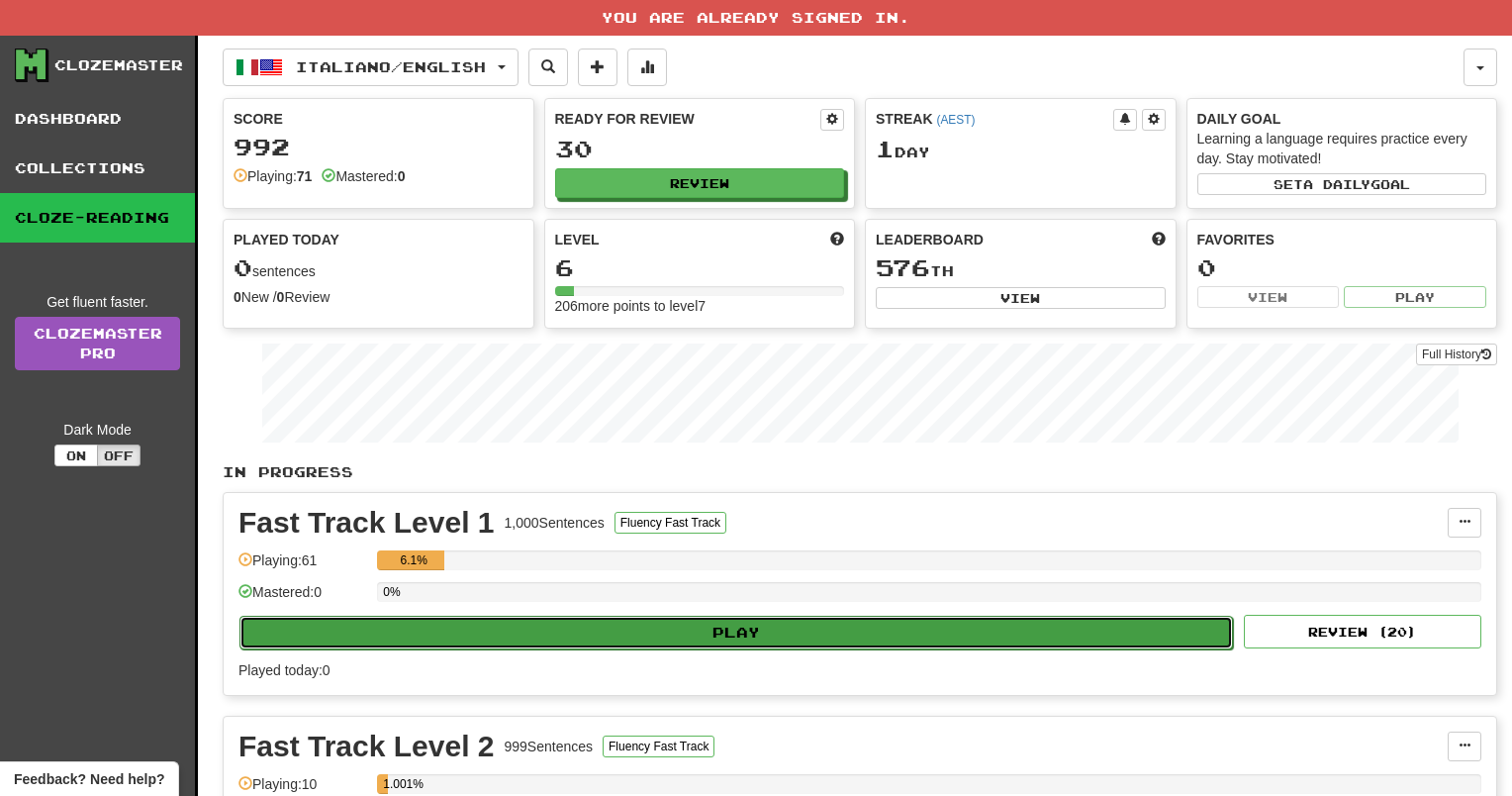 select on "**" 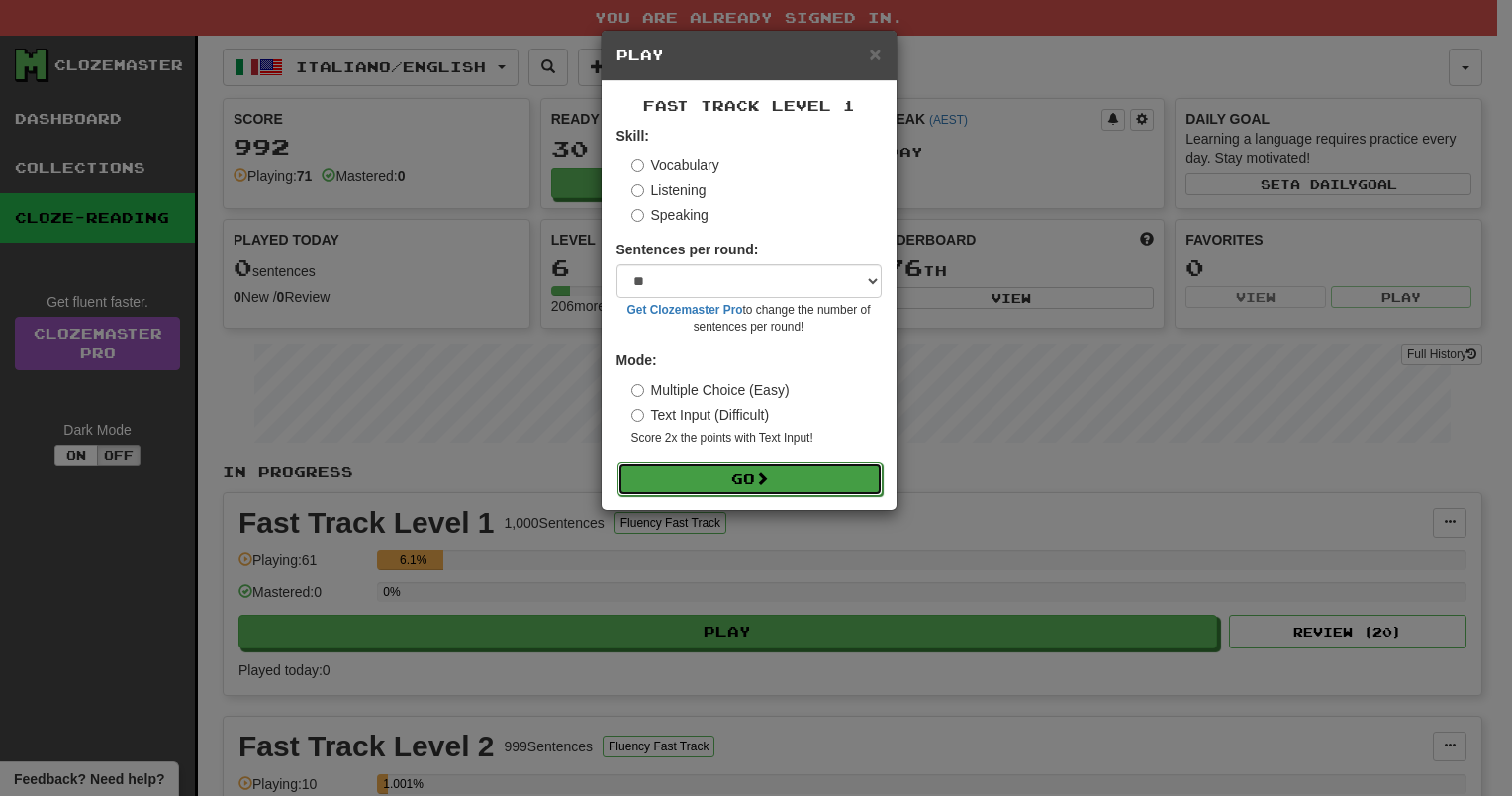 click on "Go" at bounding box center [750, 479] 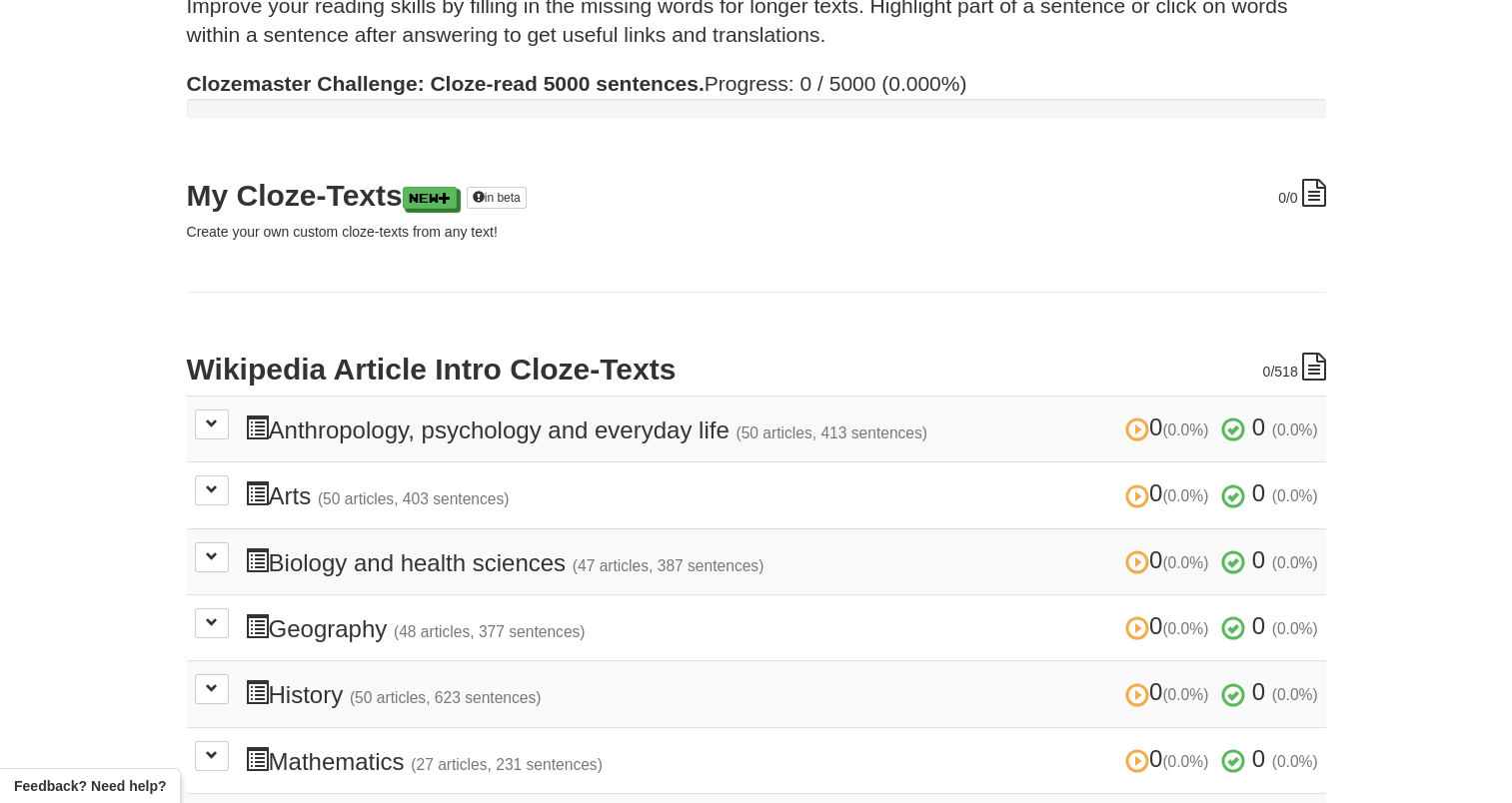 scroll, scrollTop: 0, scrollLeft: 0, axis: both 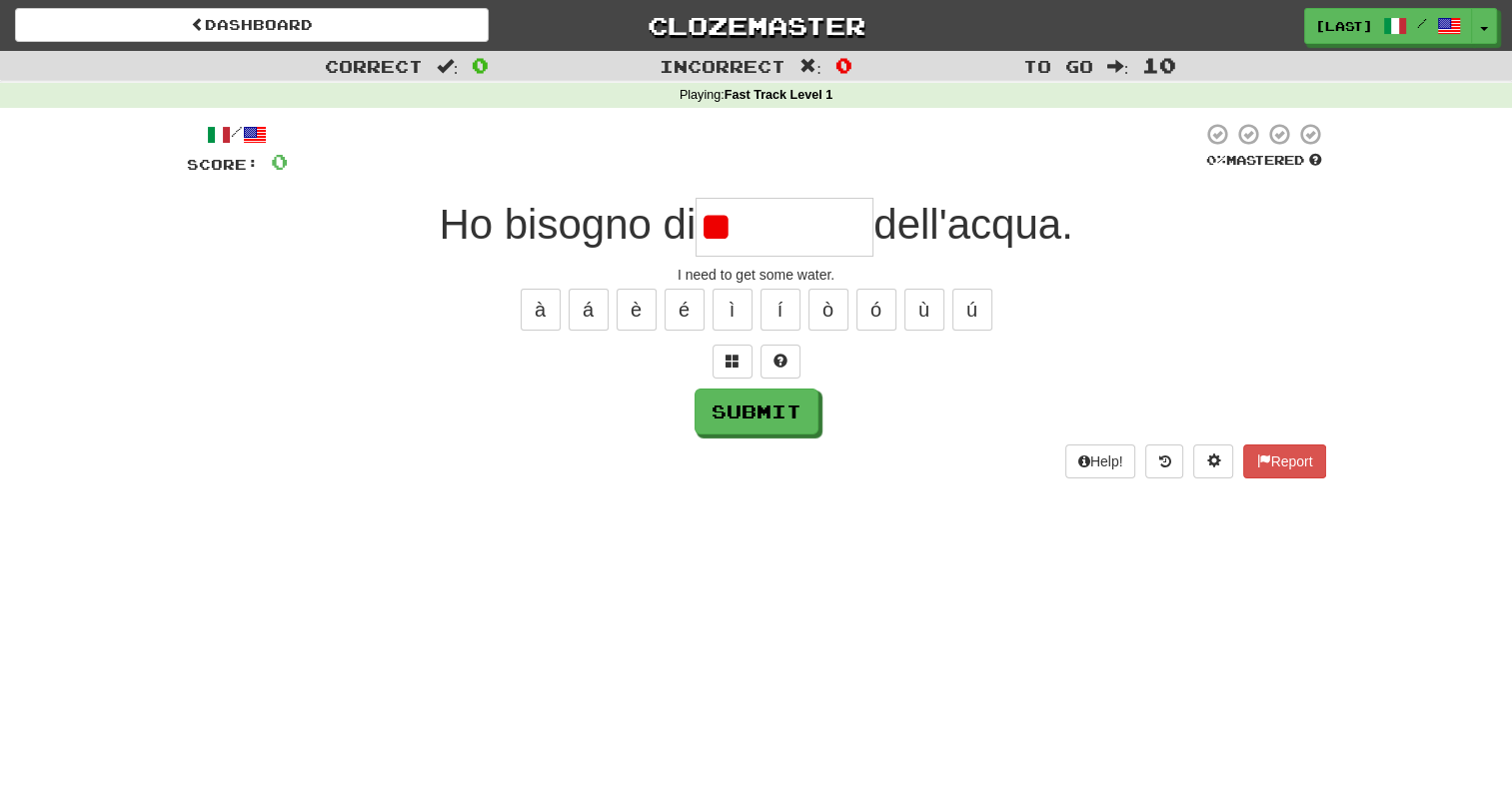type on "*" 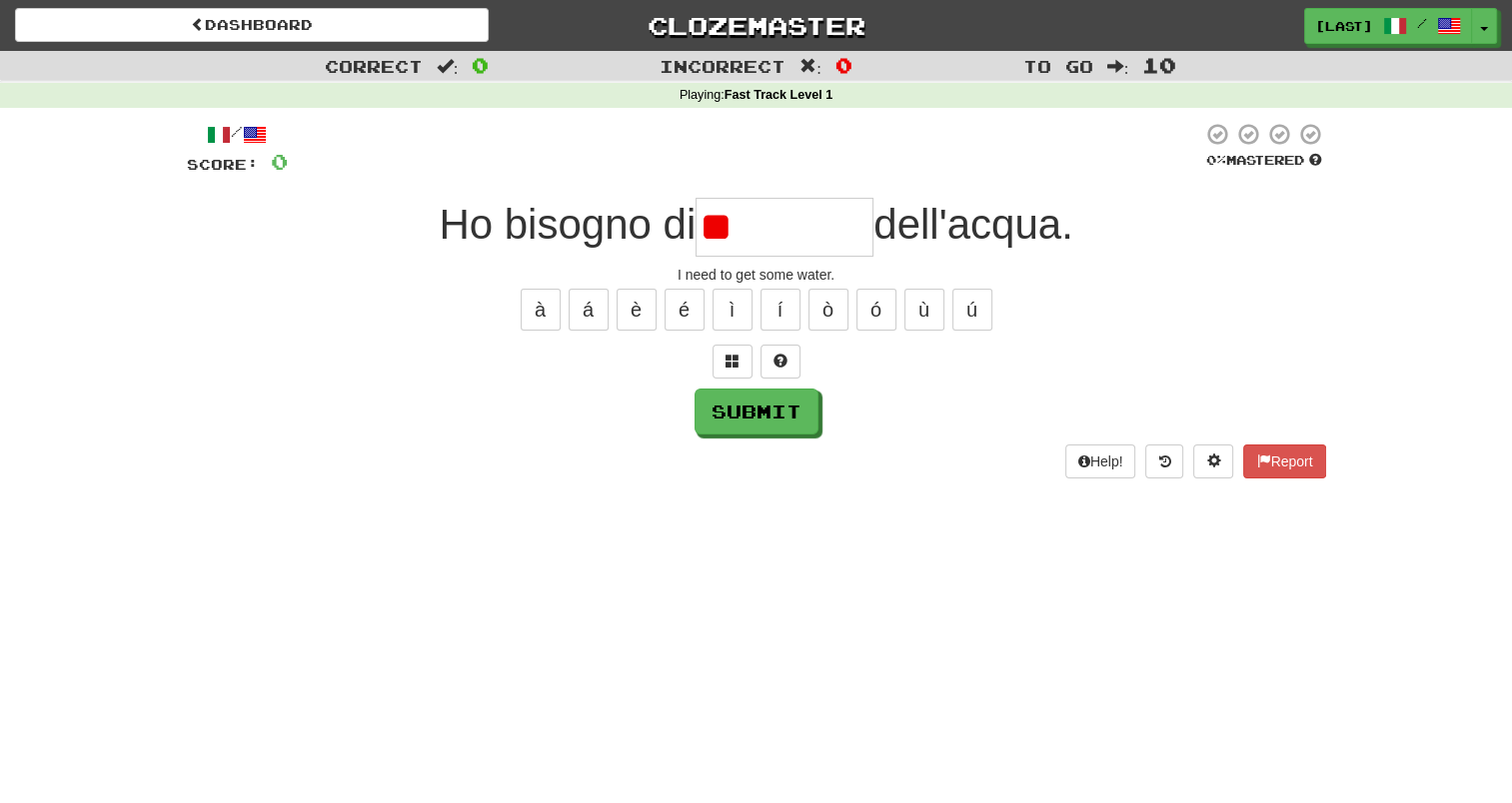 type on "*" 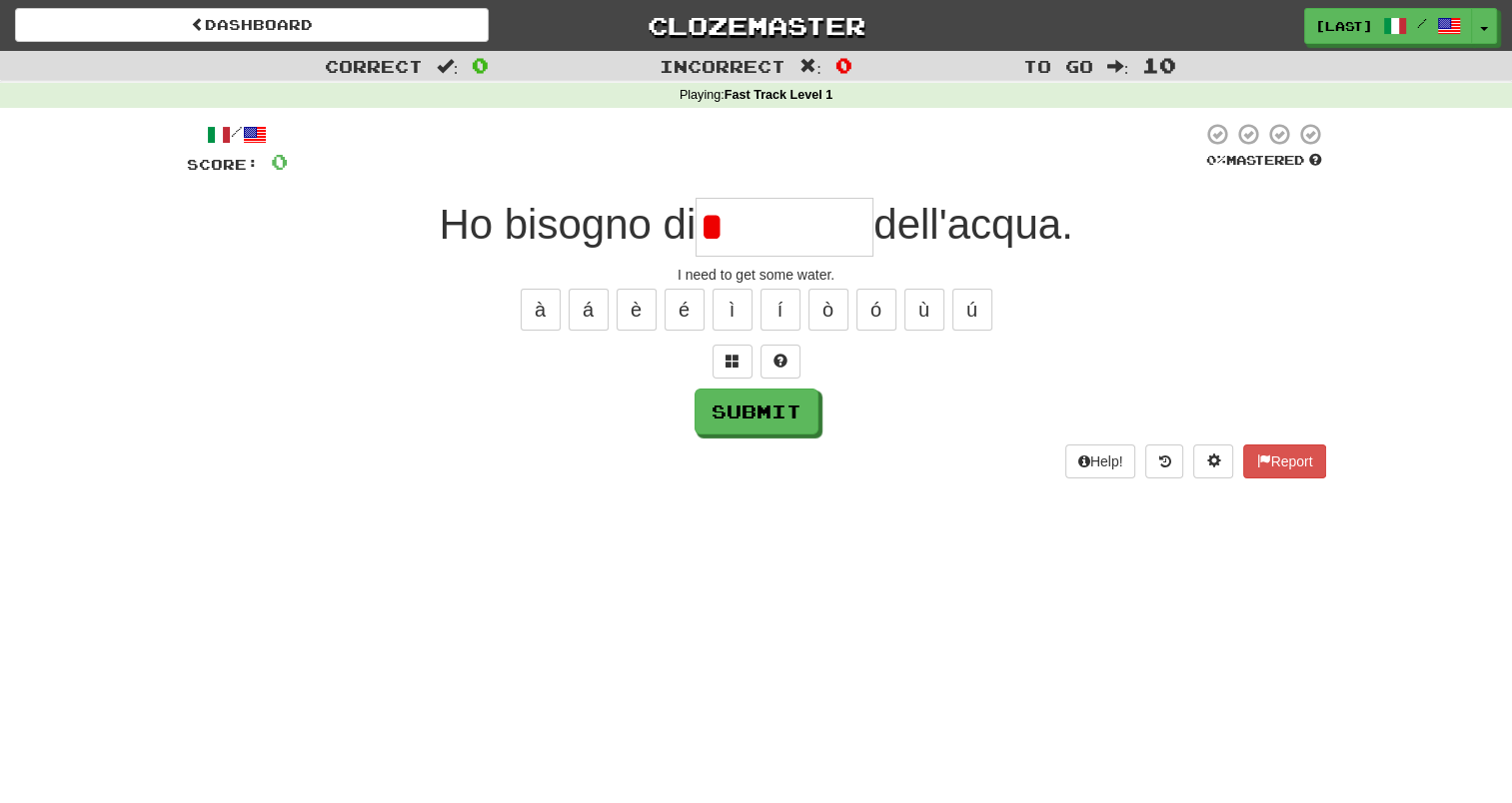 type on "********" 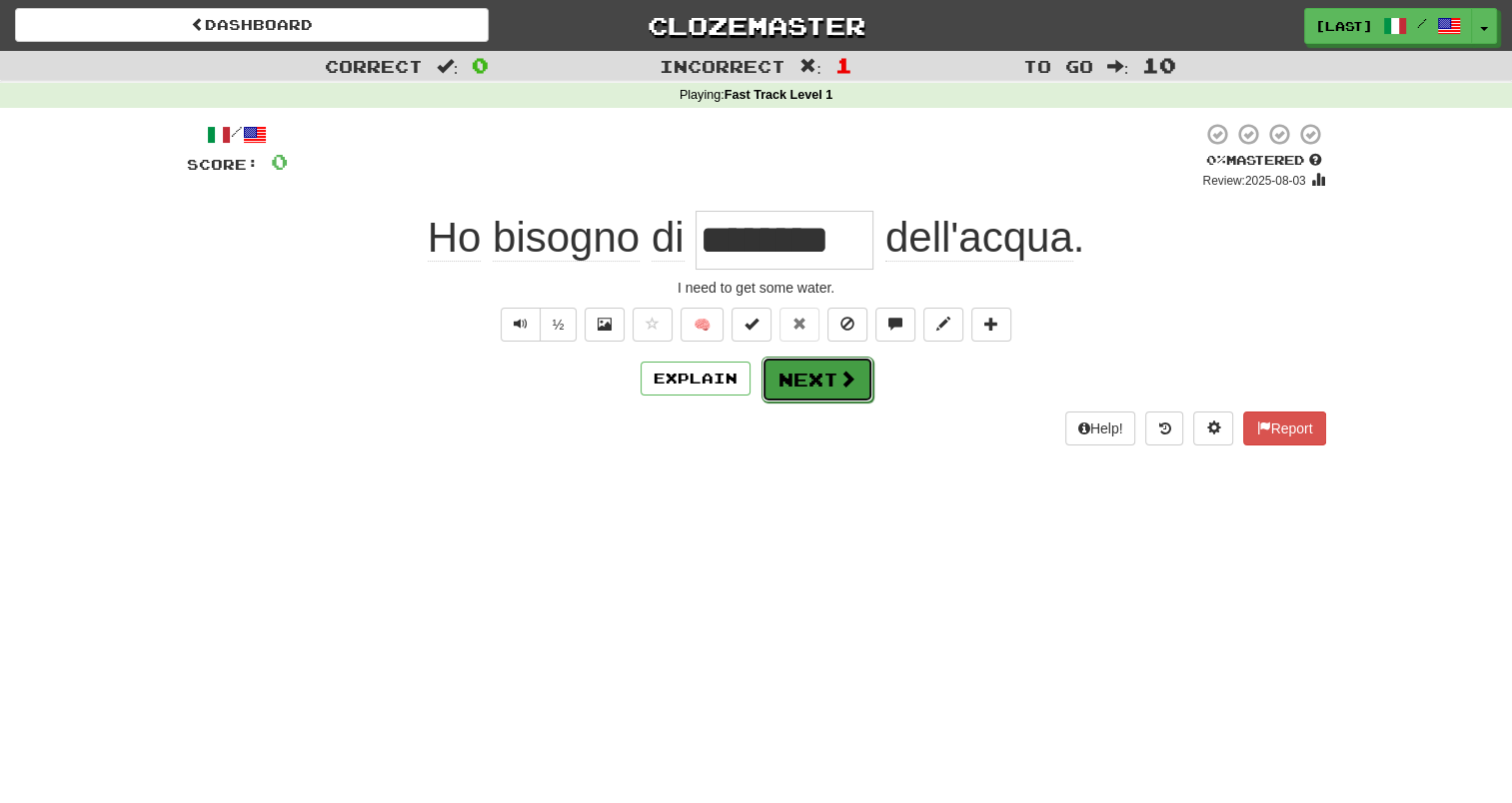 click on "Next" at bounding box center [817, 380] 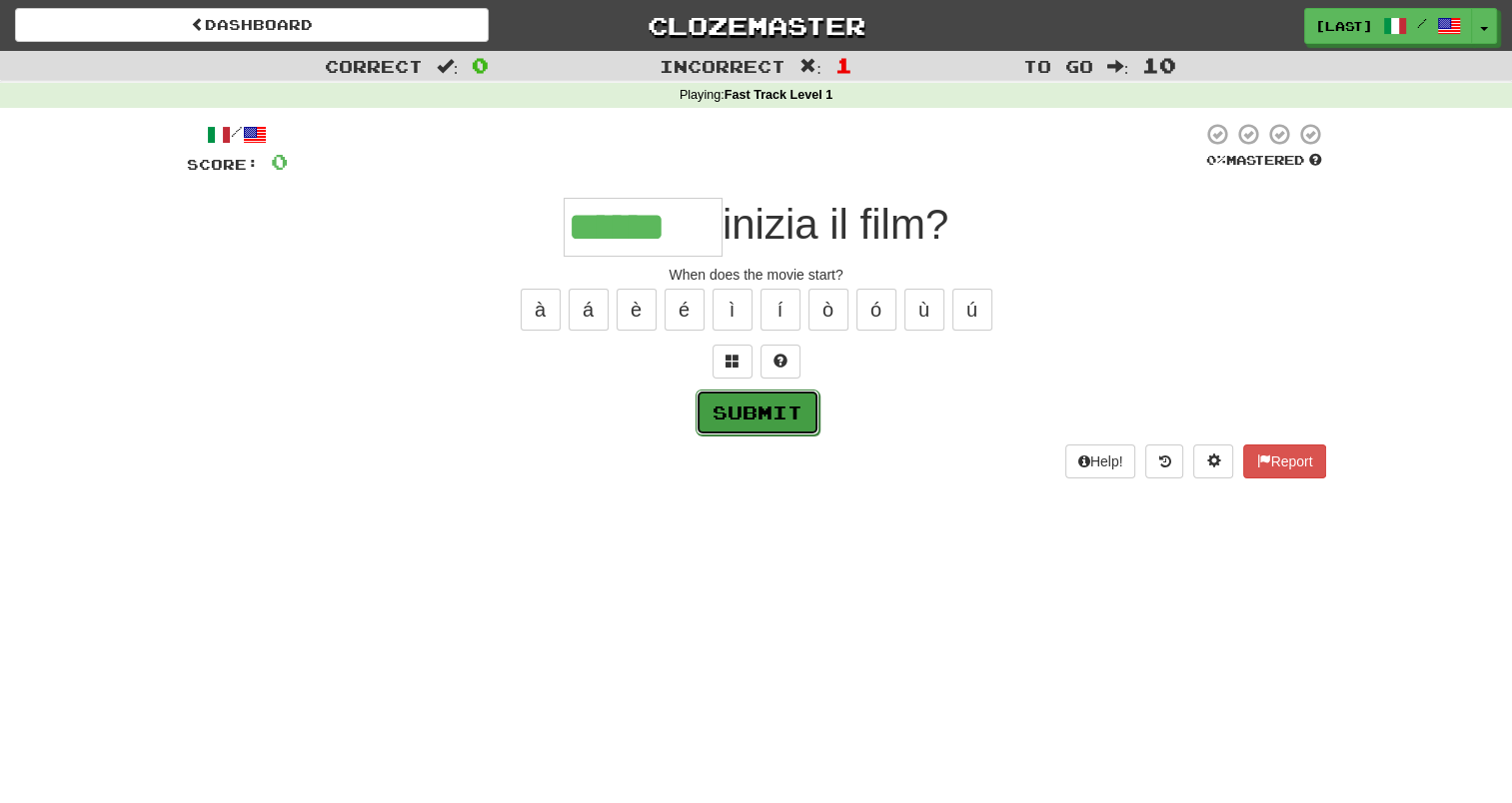 click on "Submit" at bounding box center (757, 412) 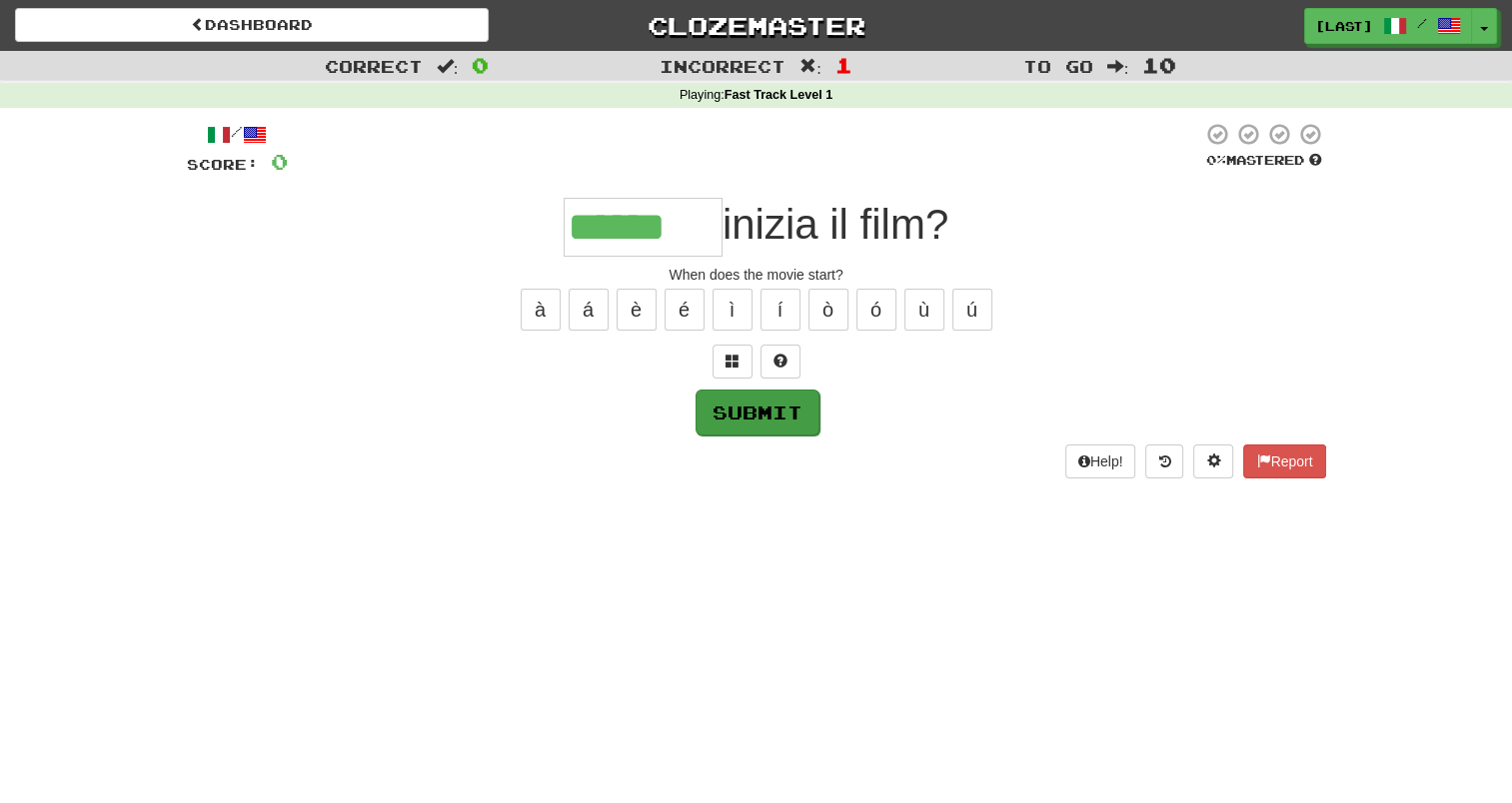 type on "******" 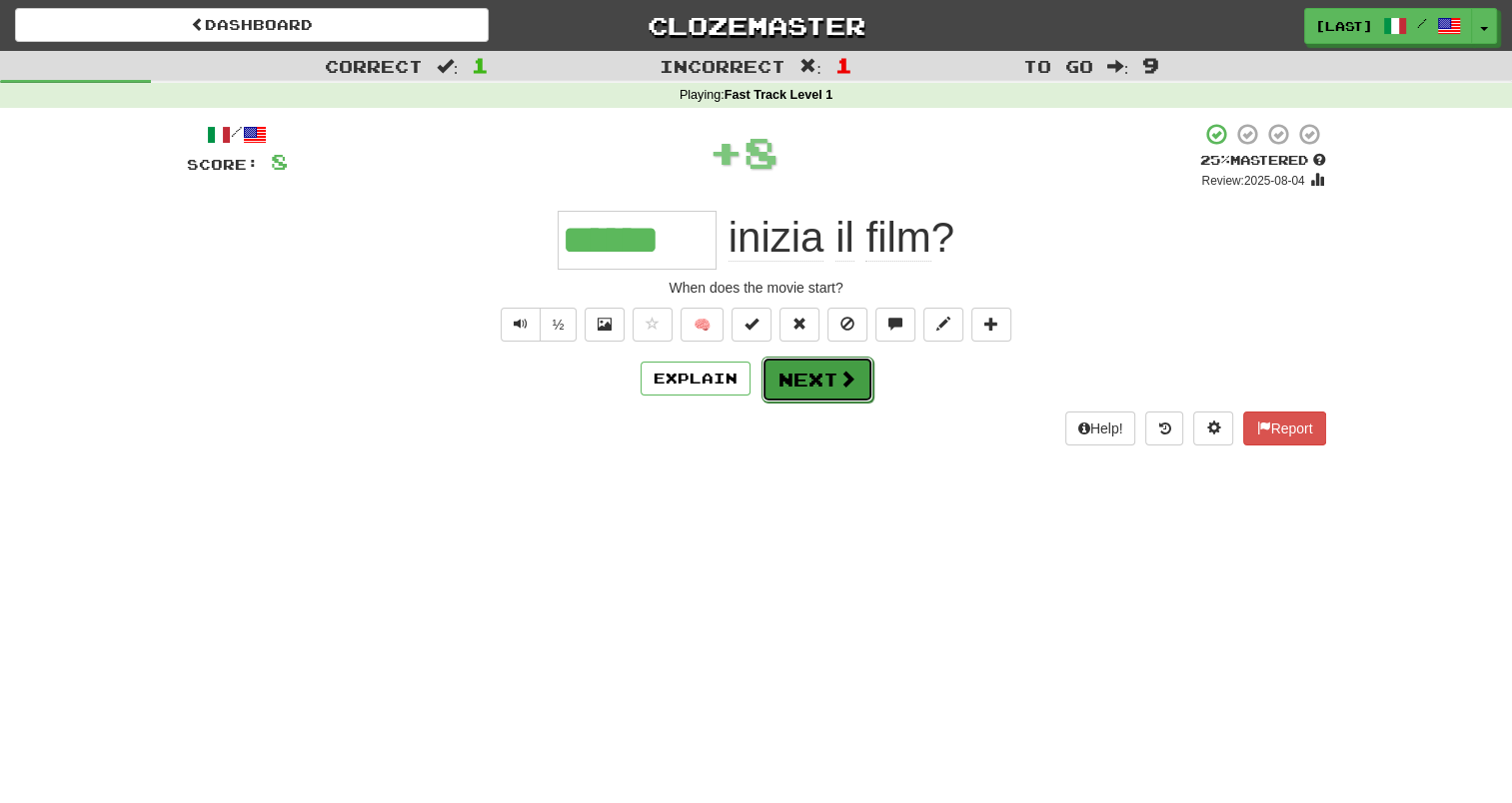 click on "Next" at bounding box center [817, 380] 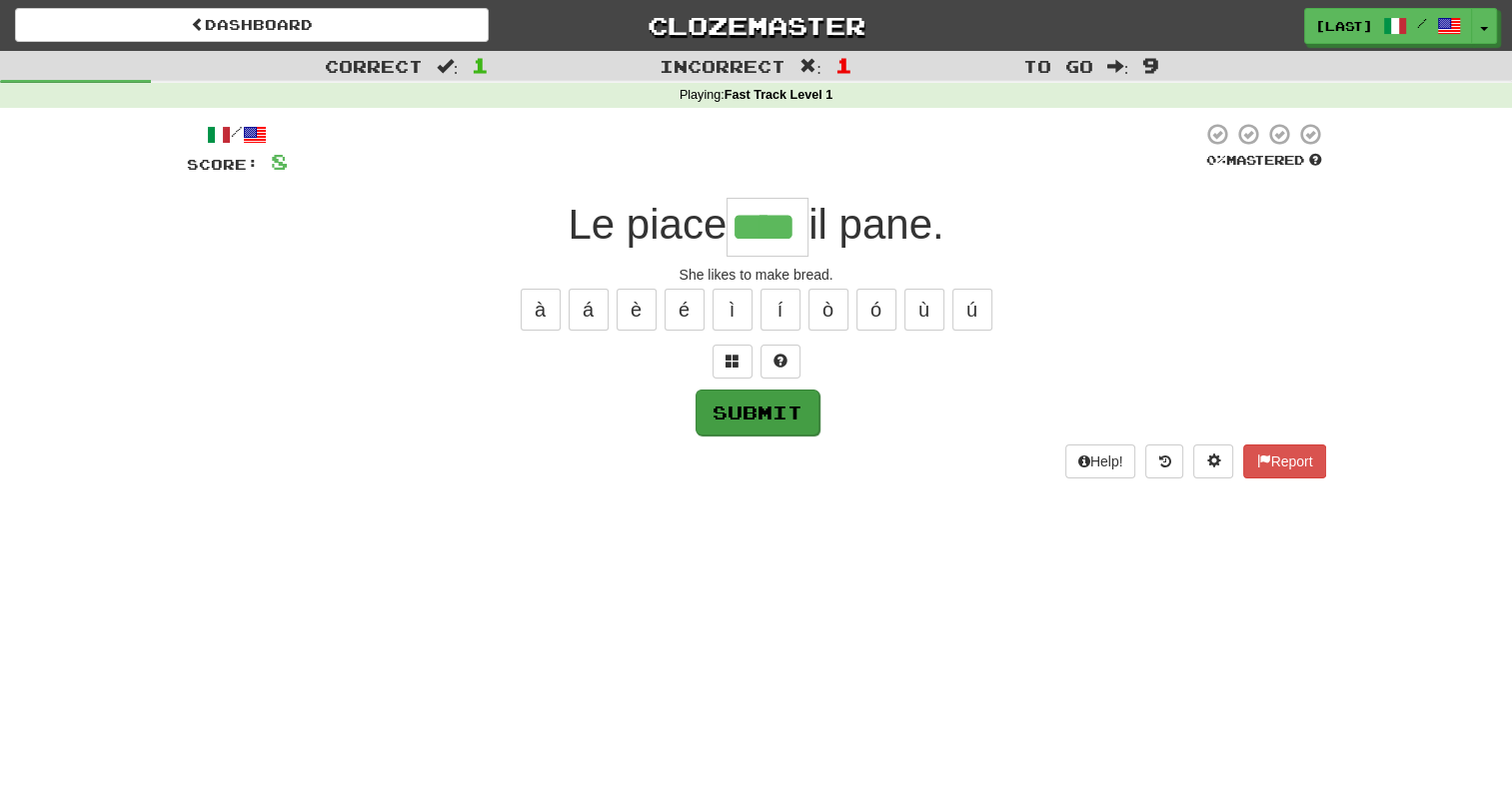 type on "****" 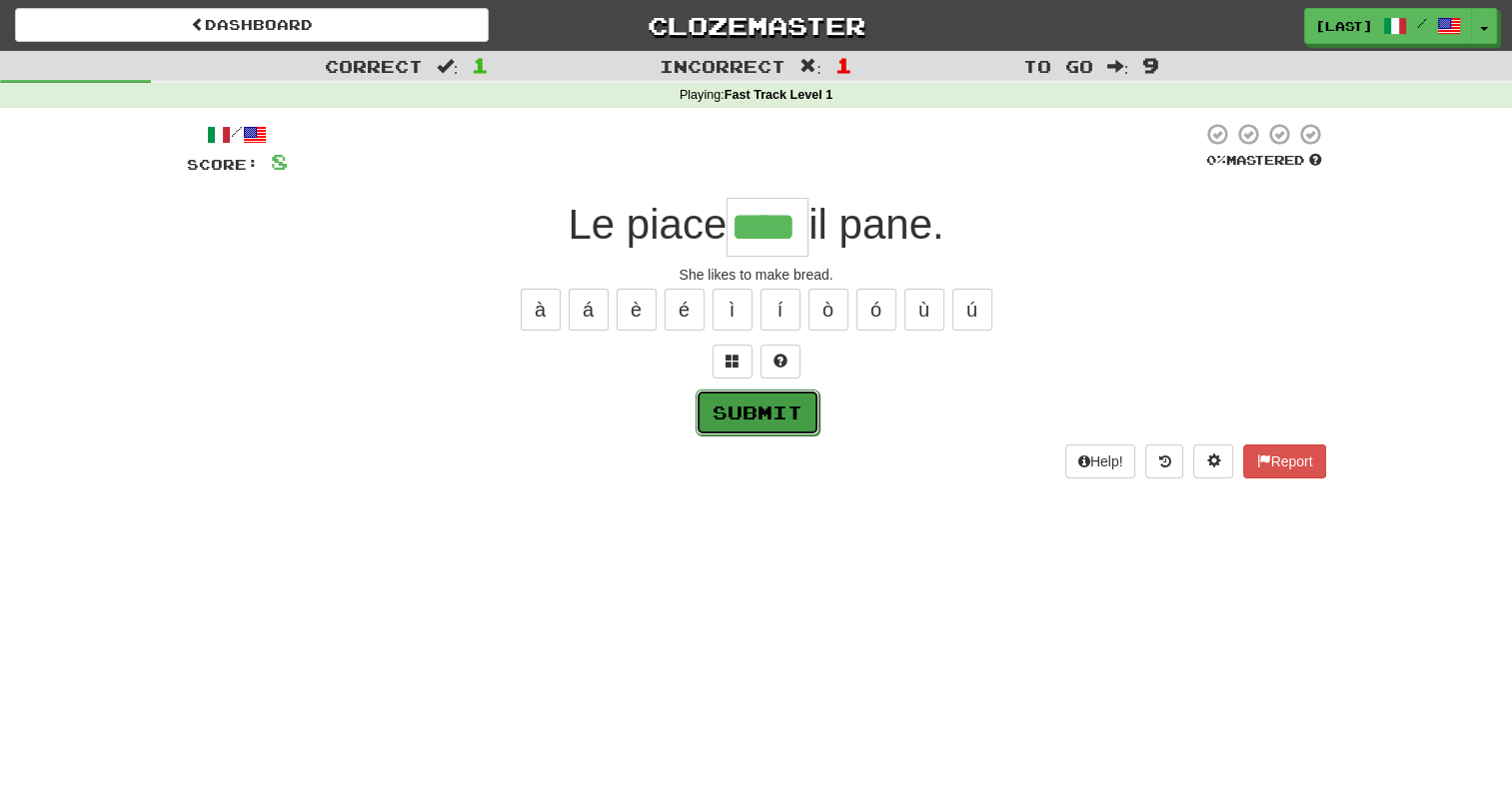 click on "Submit" at bounding box center (757, 412) 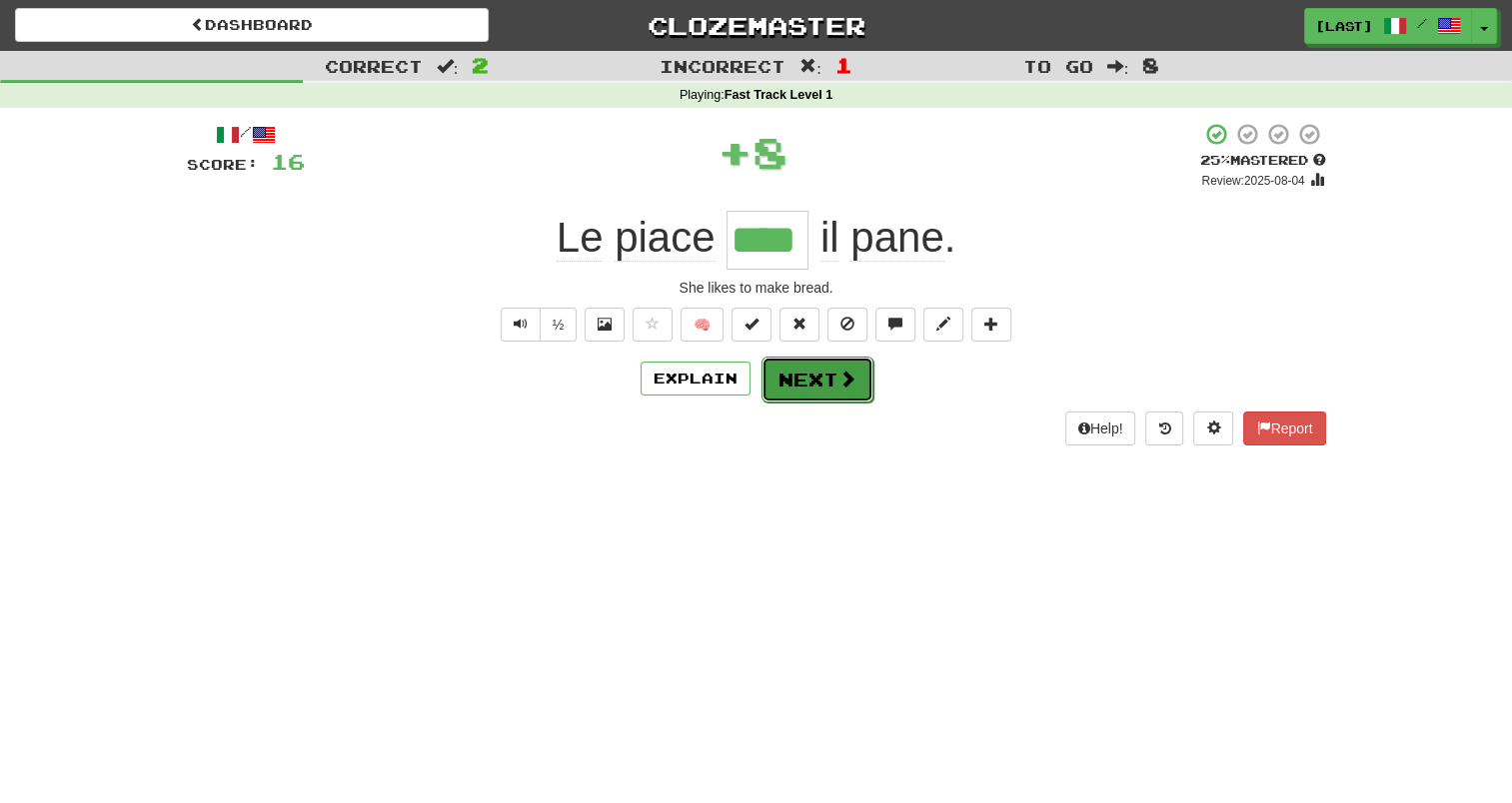 click on "Next" at bounding box center [817, 380] 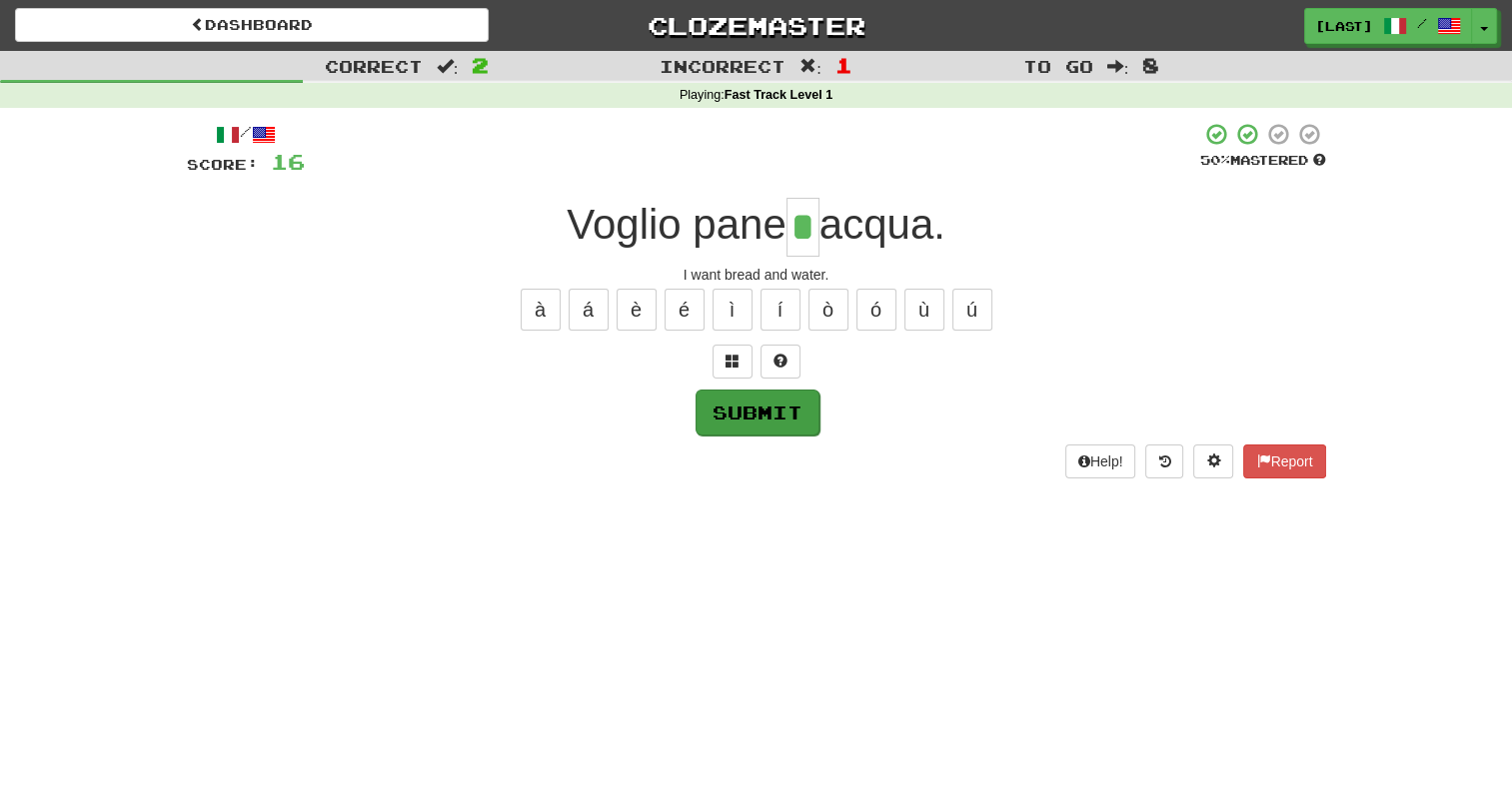 type on "*" 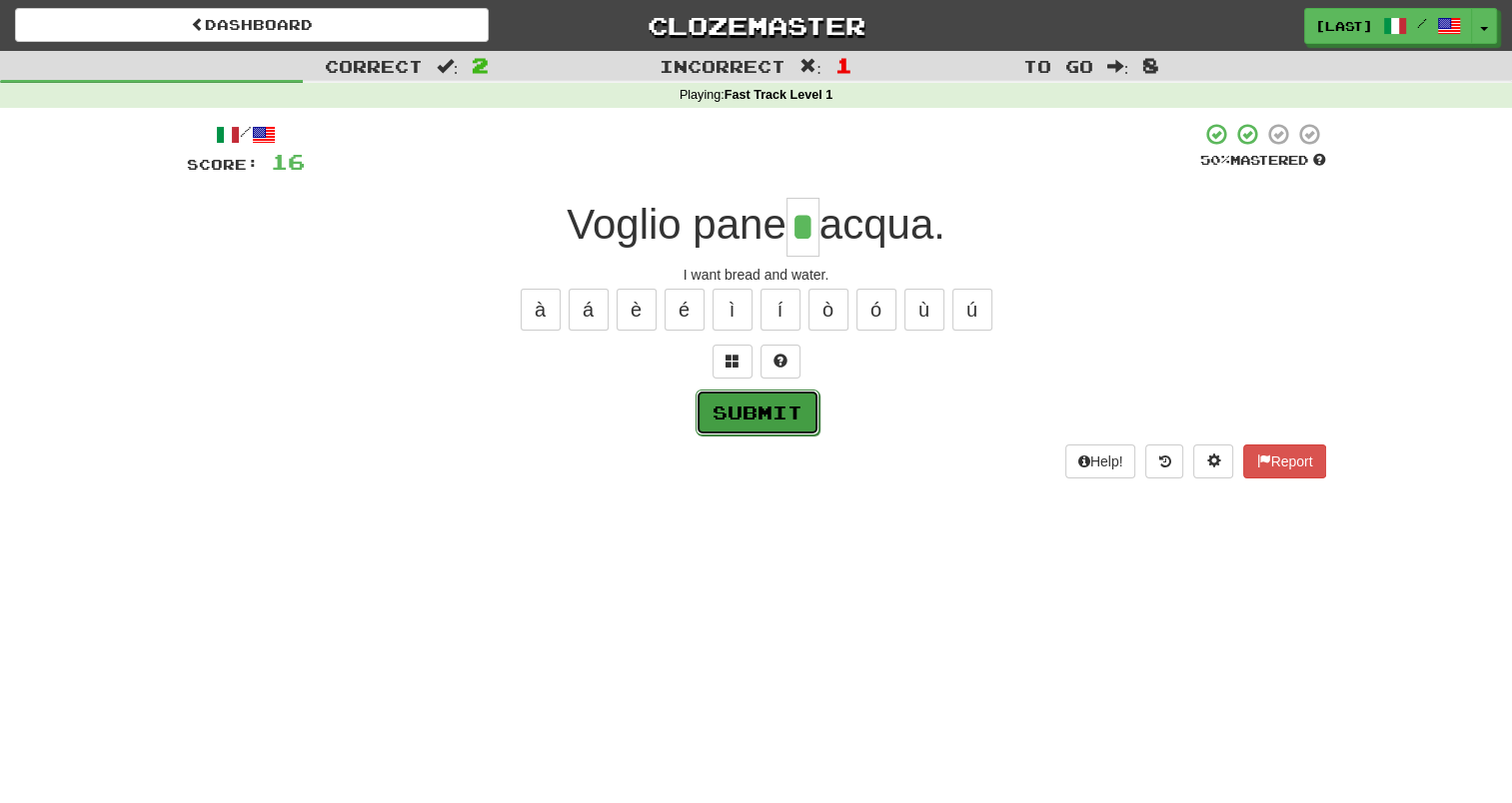 click on "Submit" at bounding box center [757, 412] 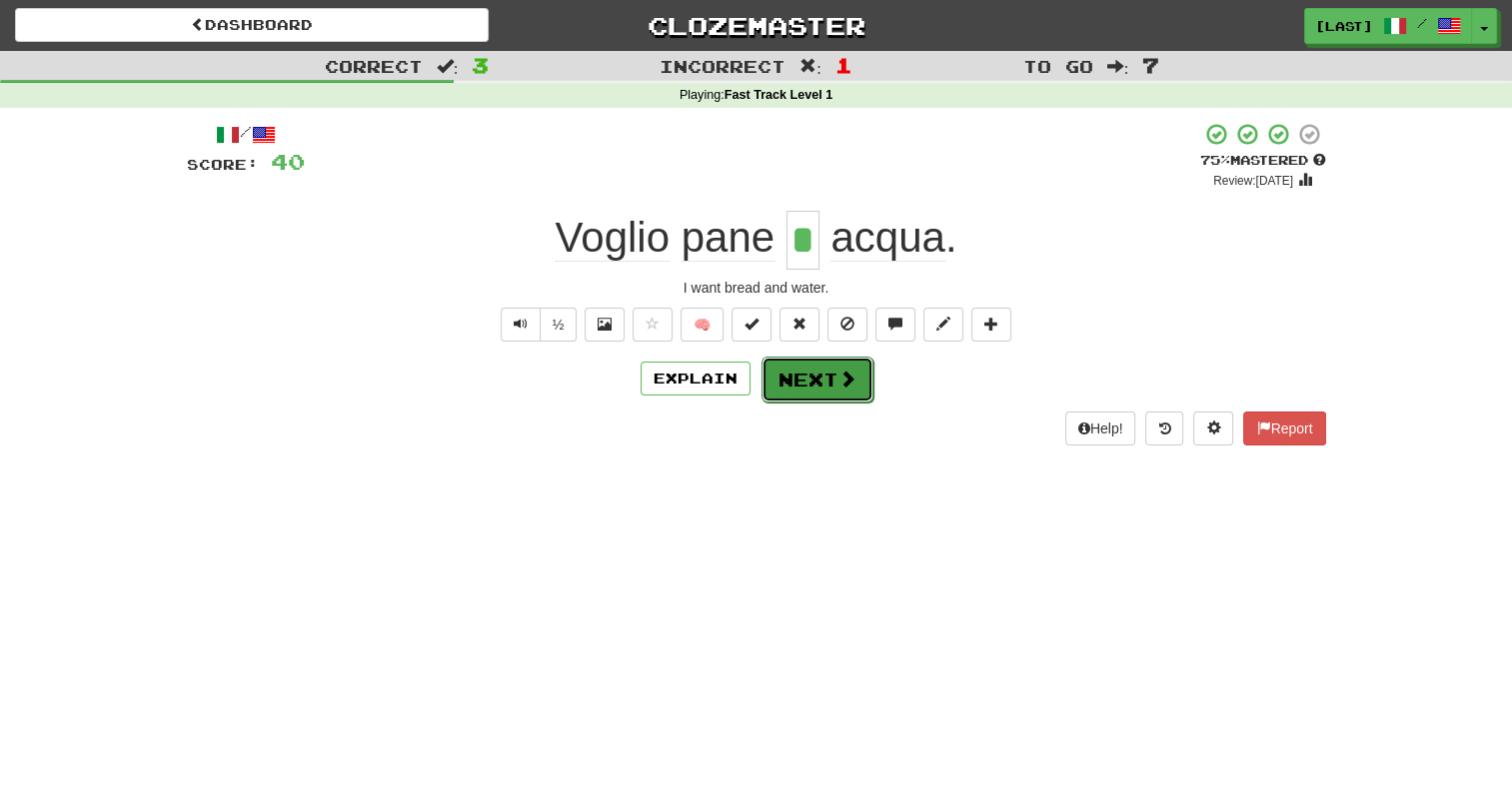 click on "Next" at bounding box center [817, 380] 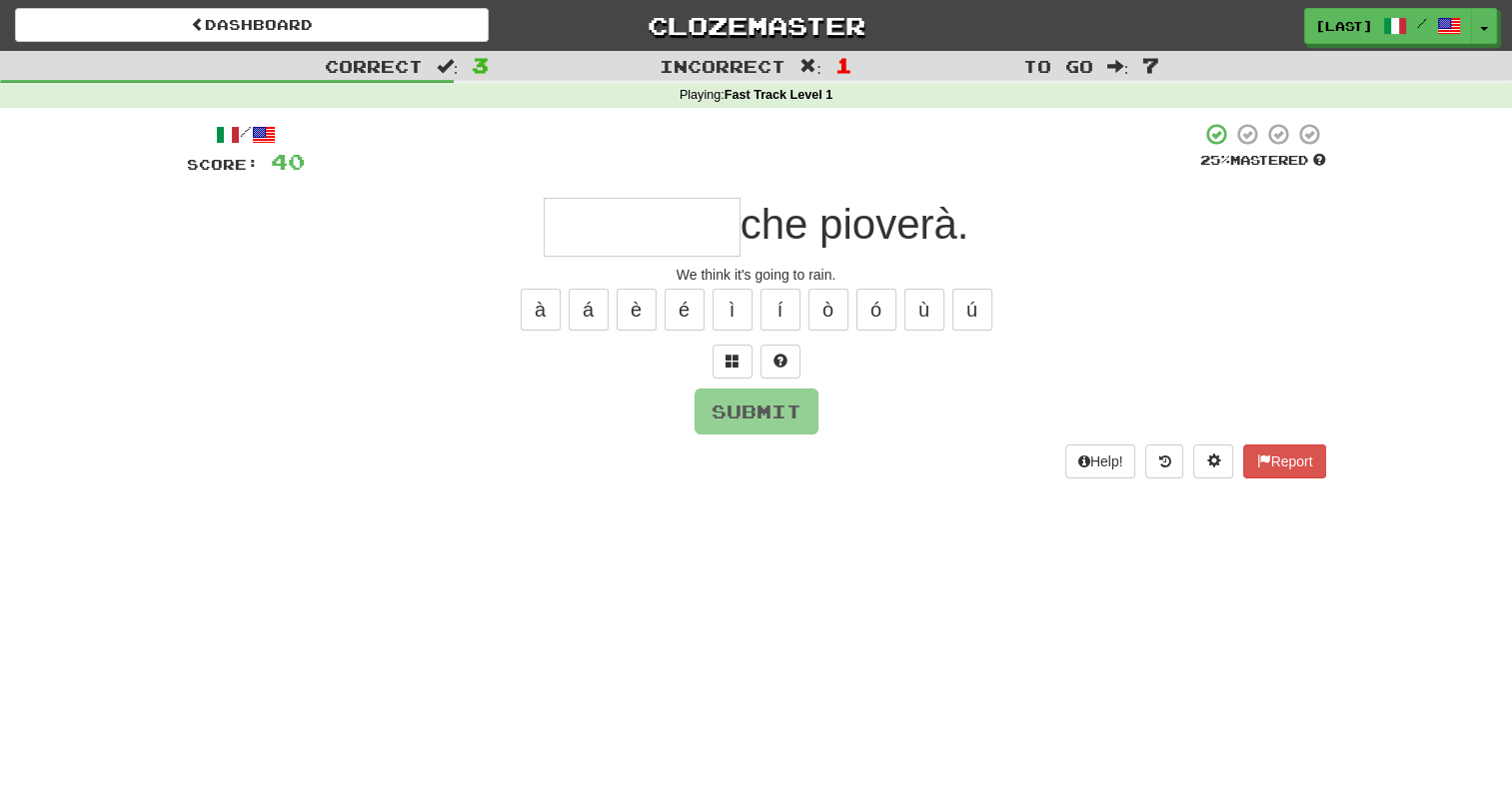 click at bounding box center [642, 227] 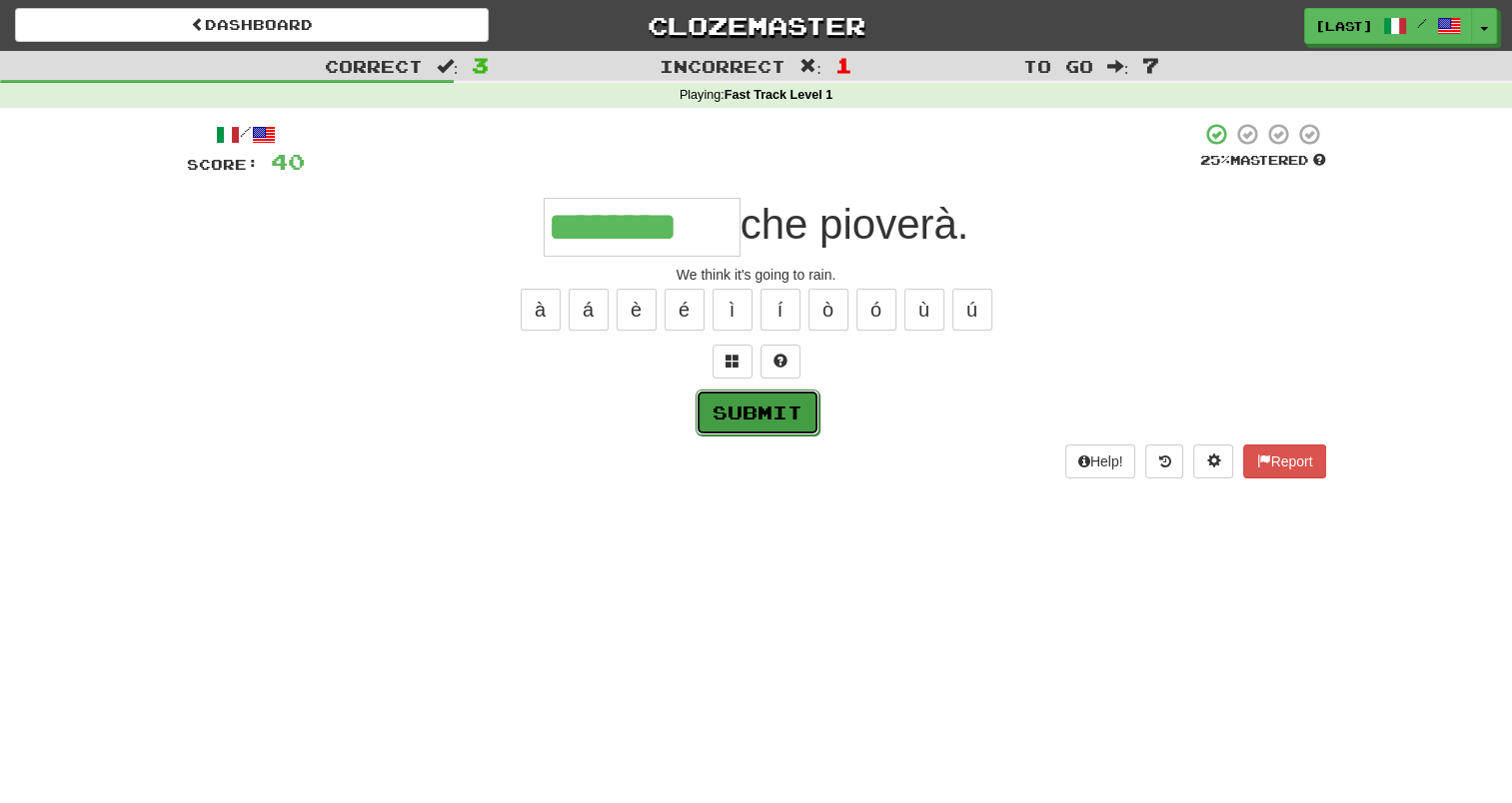click on "Submit" at bounding box center [757, 412] 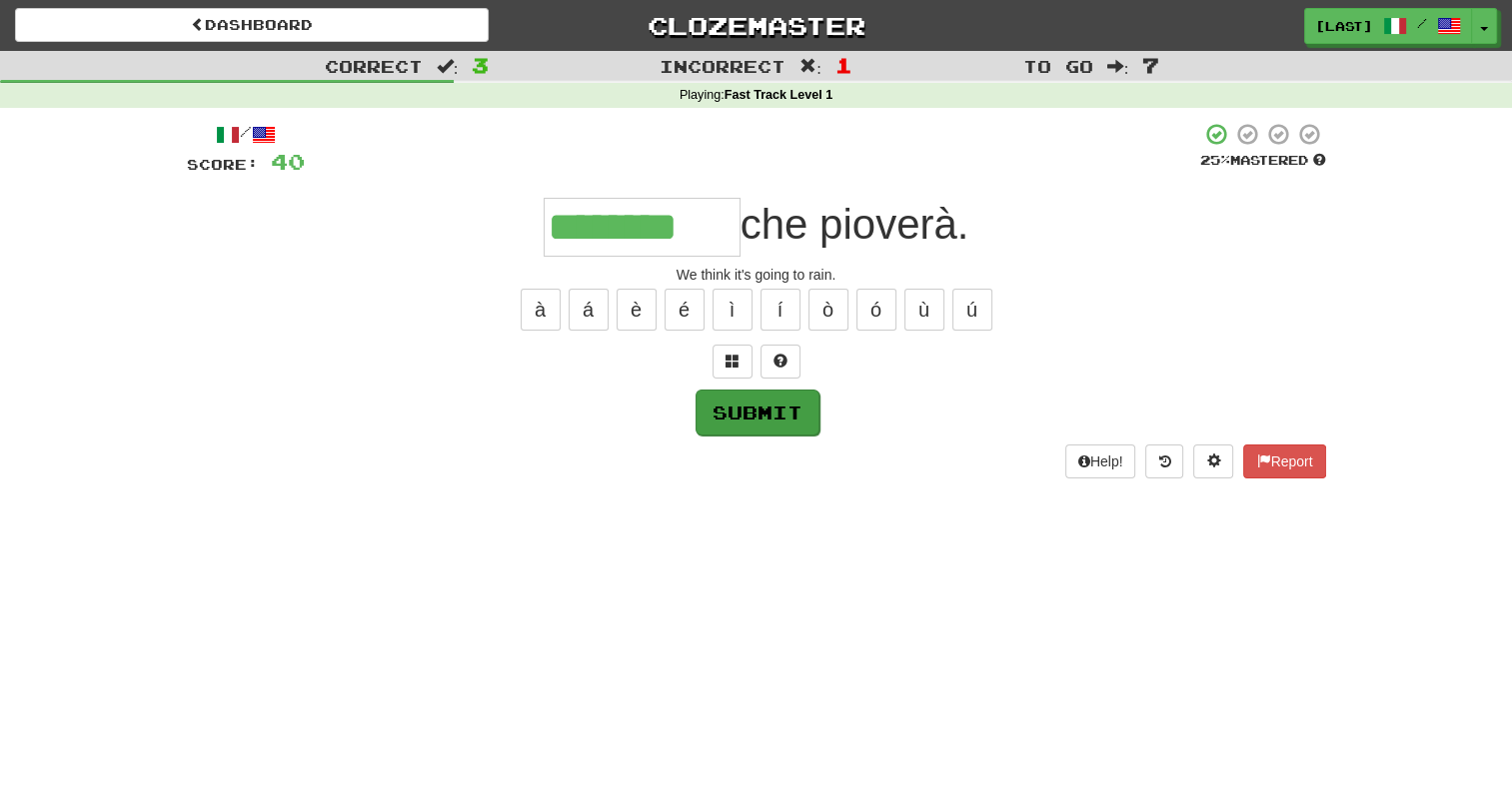type on "********" 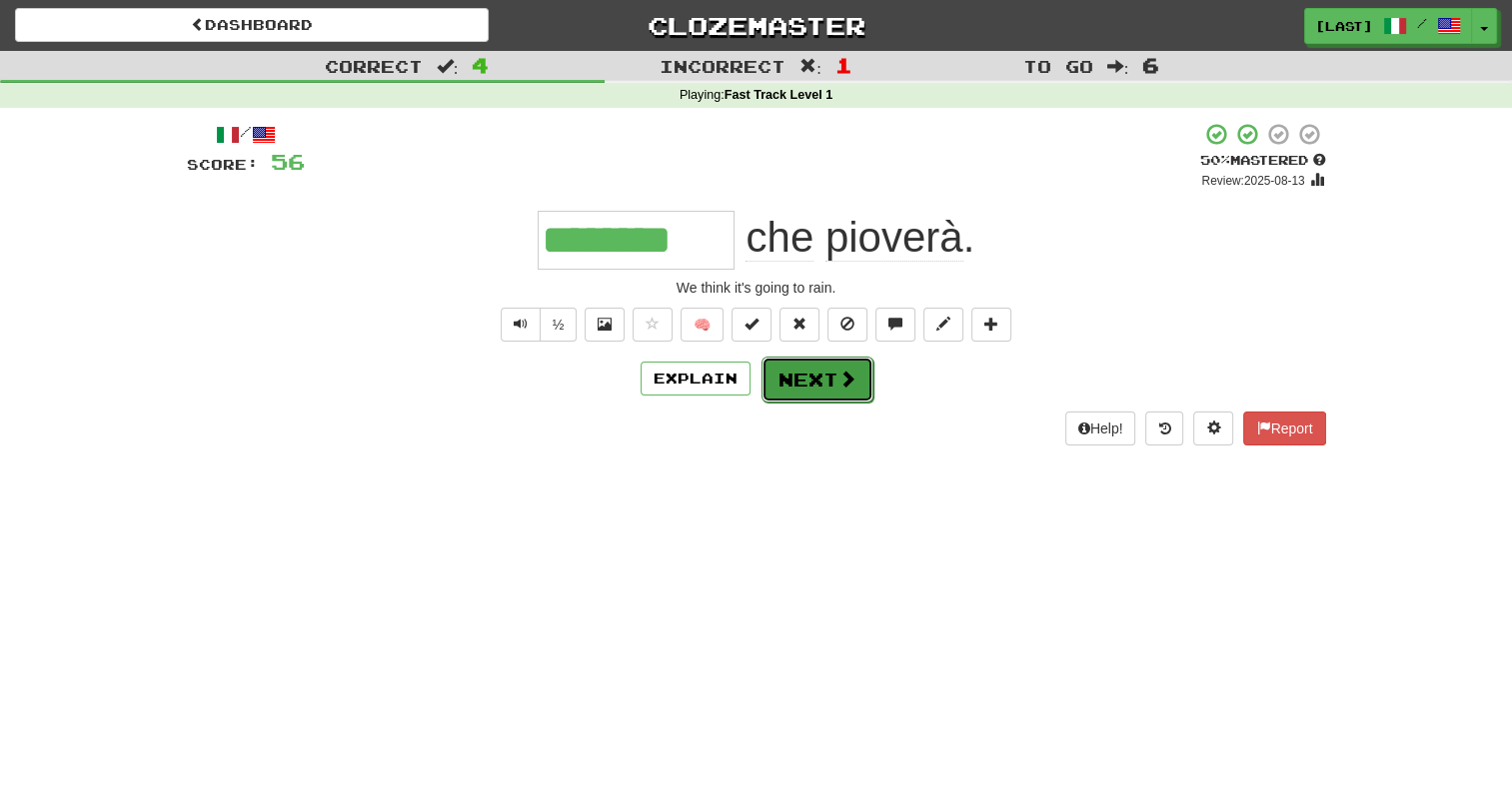 click at bounding box center (847, 379) 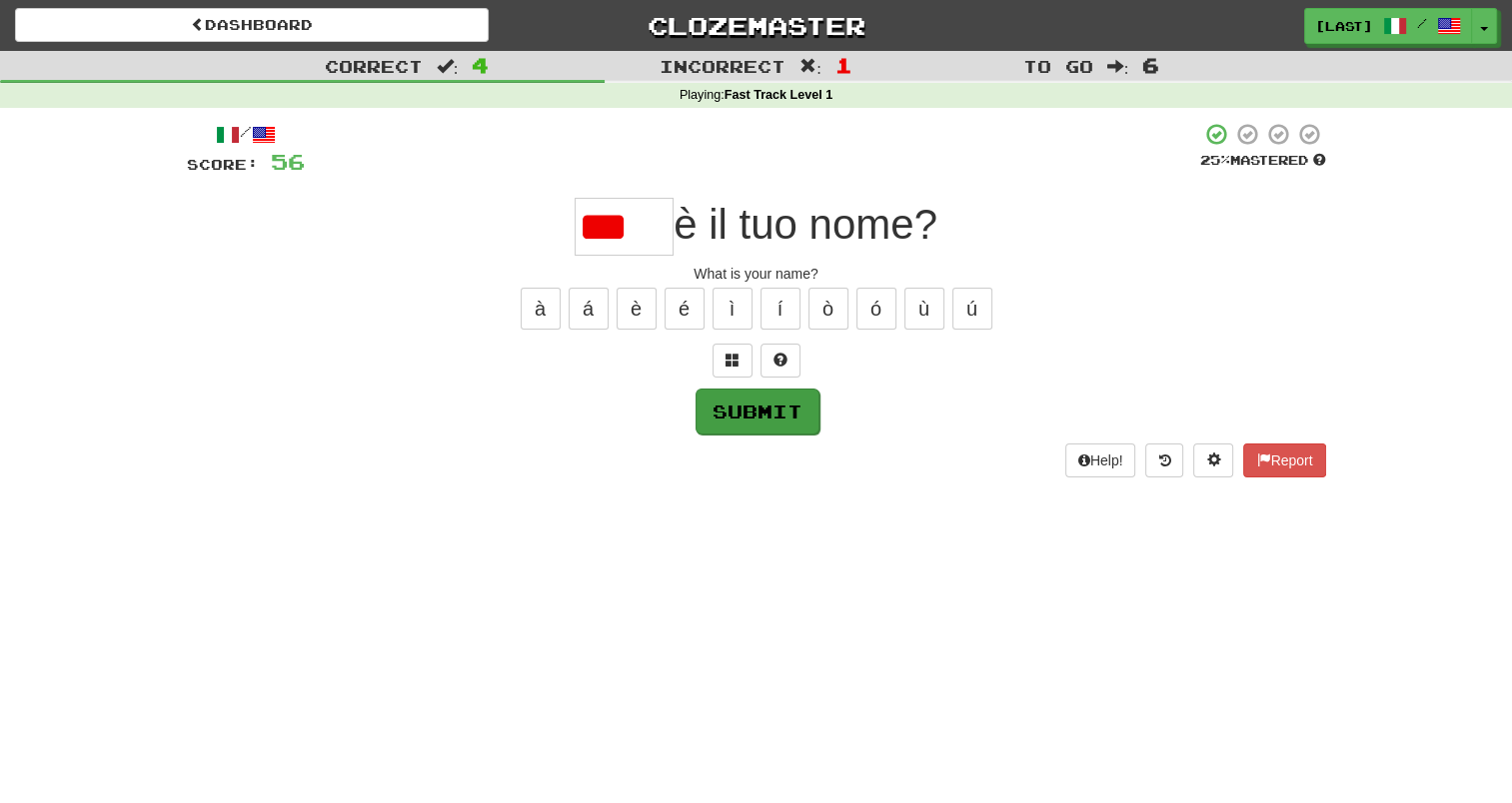scroll, scrollTop: 0, scrollLeft: 0, axis: both 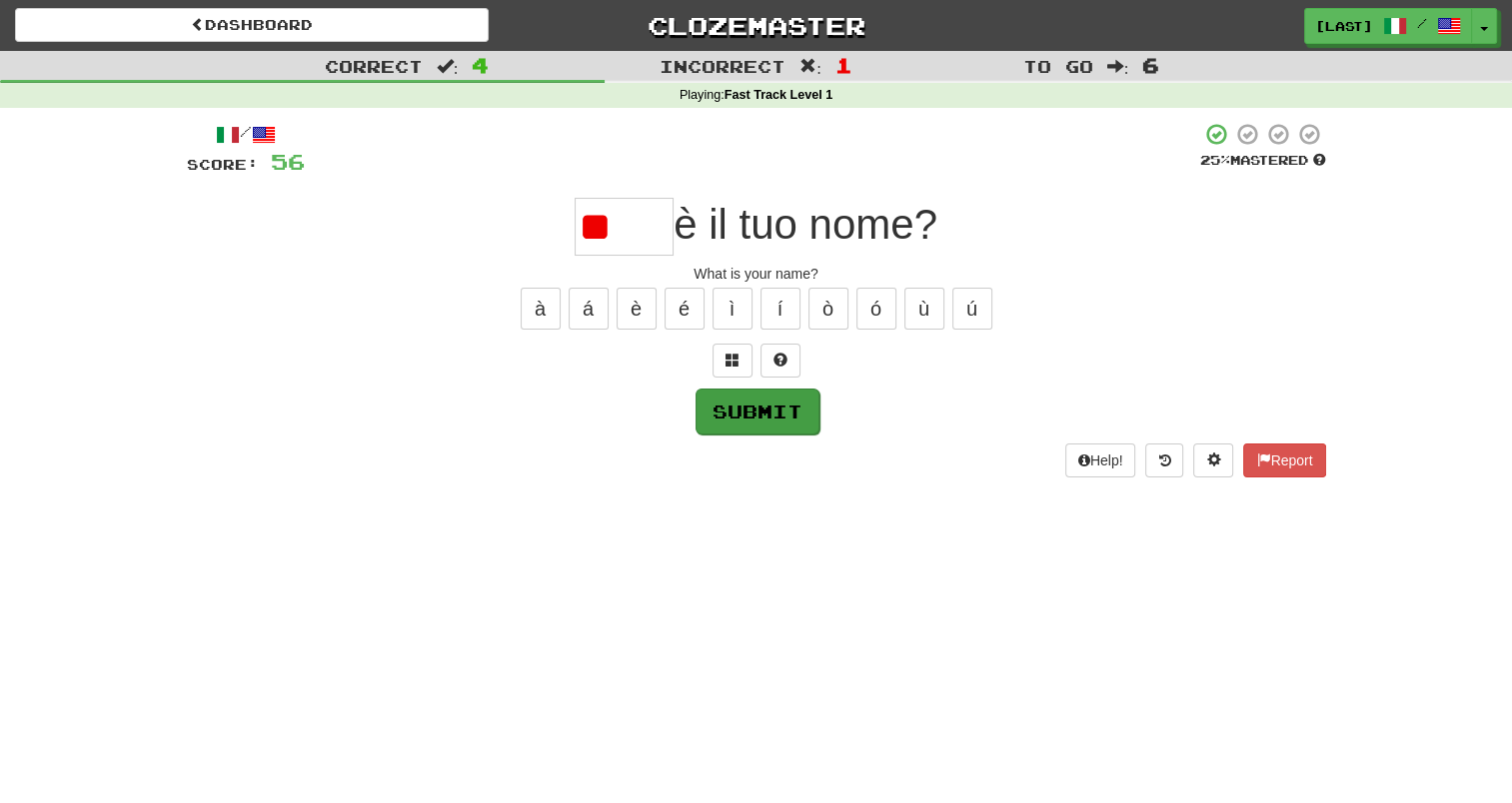 type on "*" 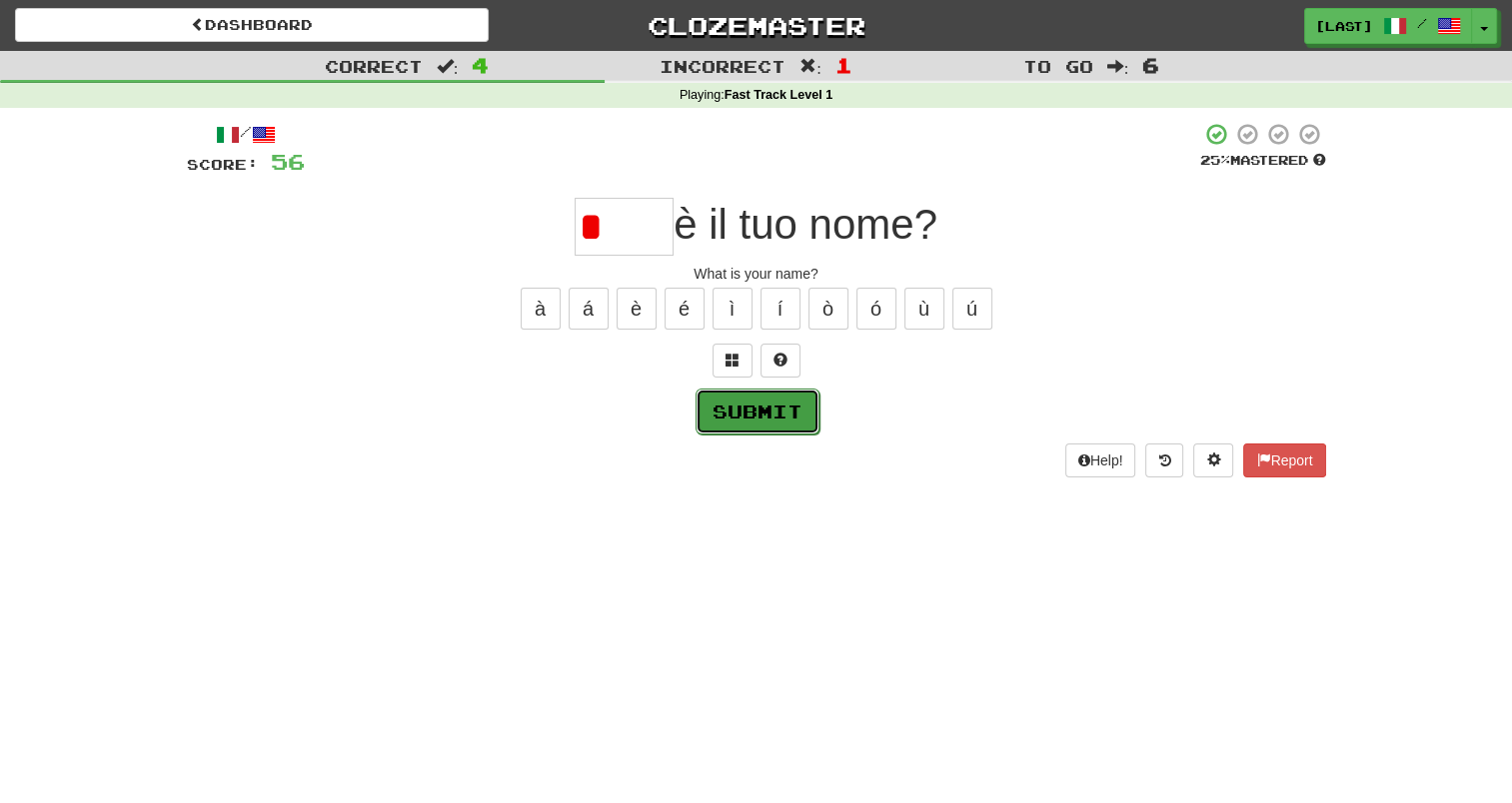 click on "Submit" at bounding box center [757, 411] 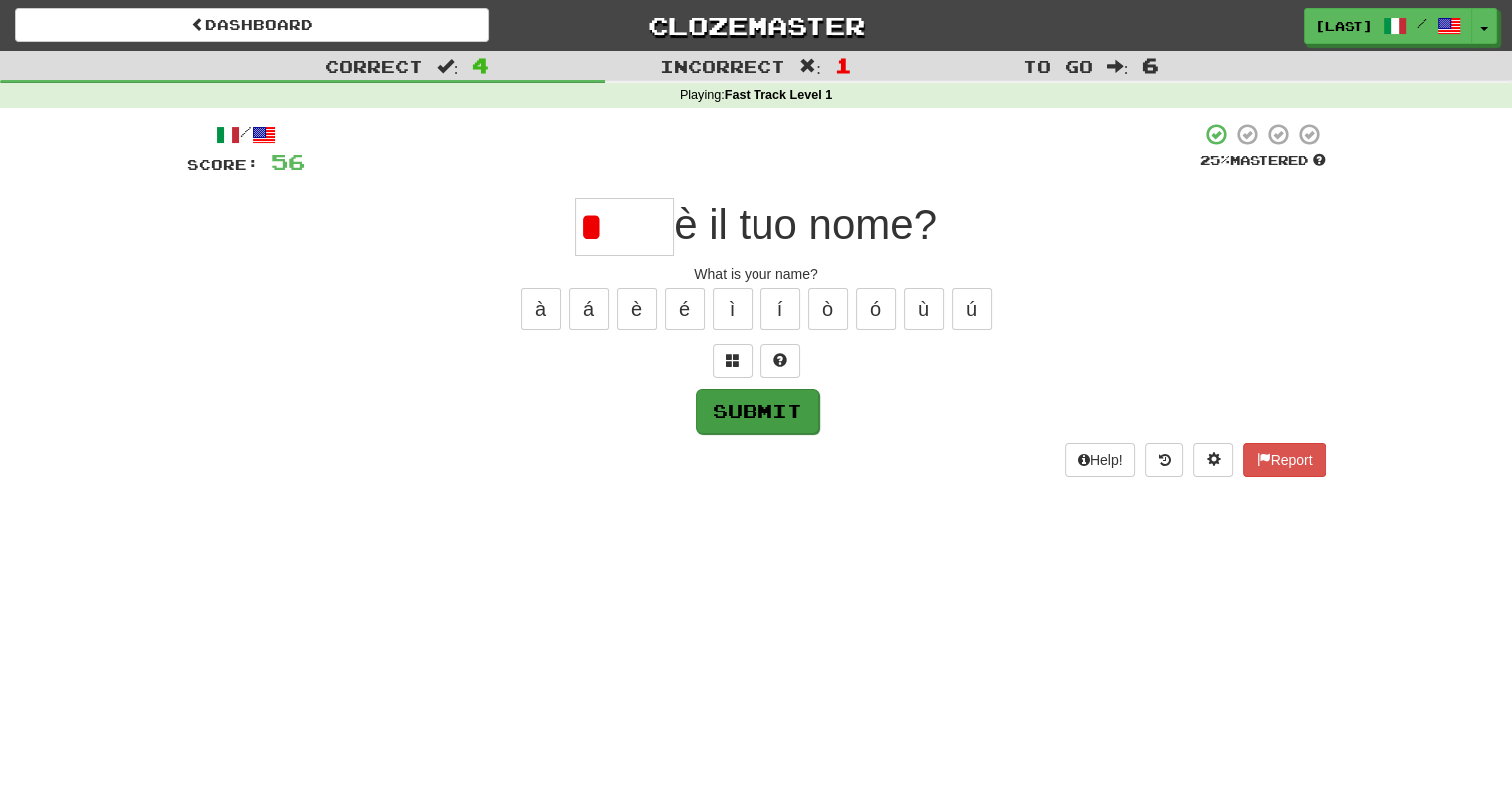 type on "****" 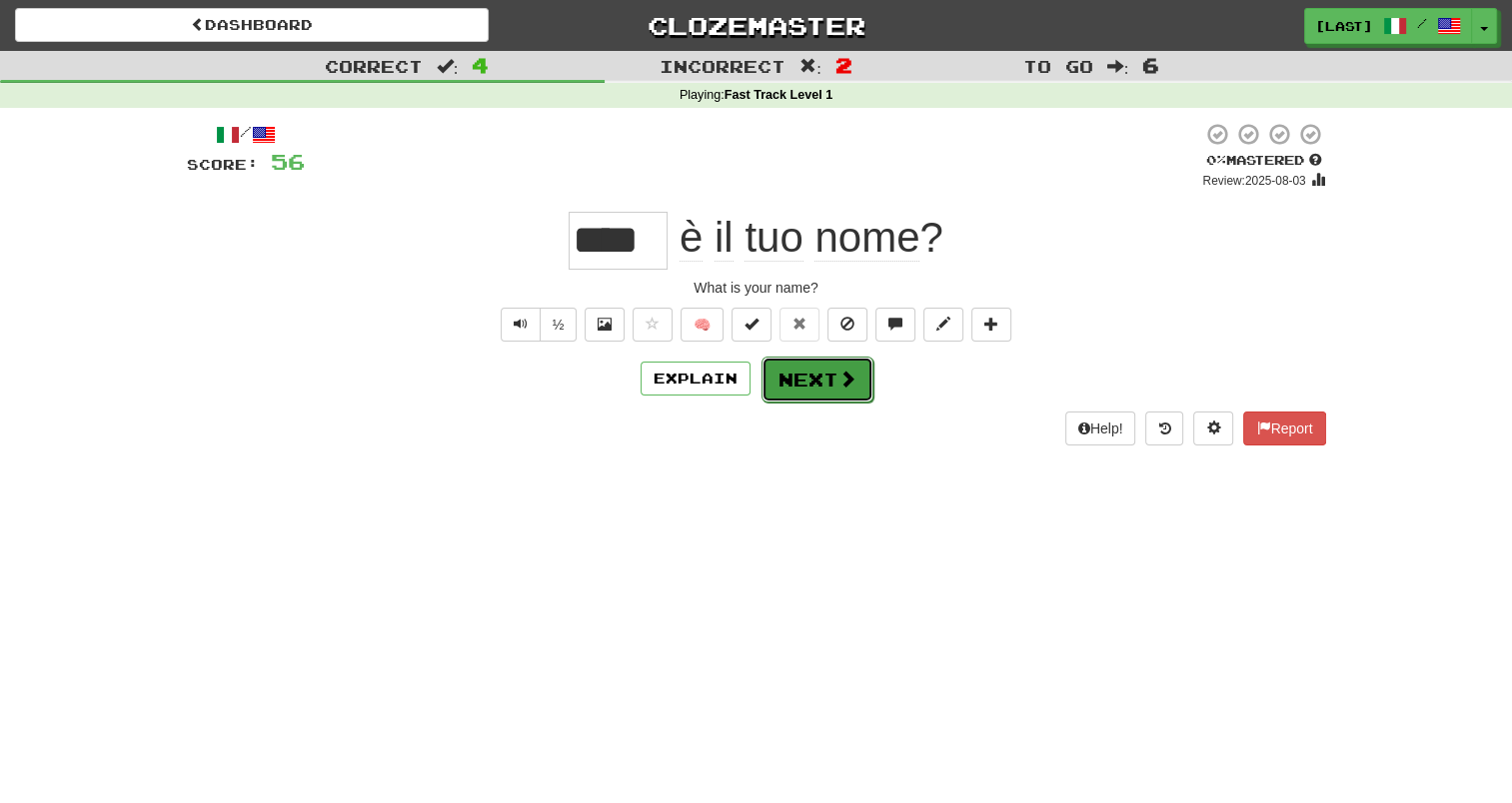 click on "Next" at bounding box center [817, 380] 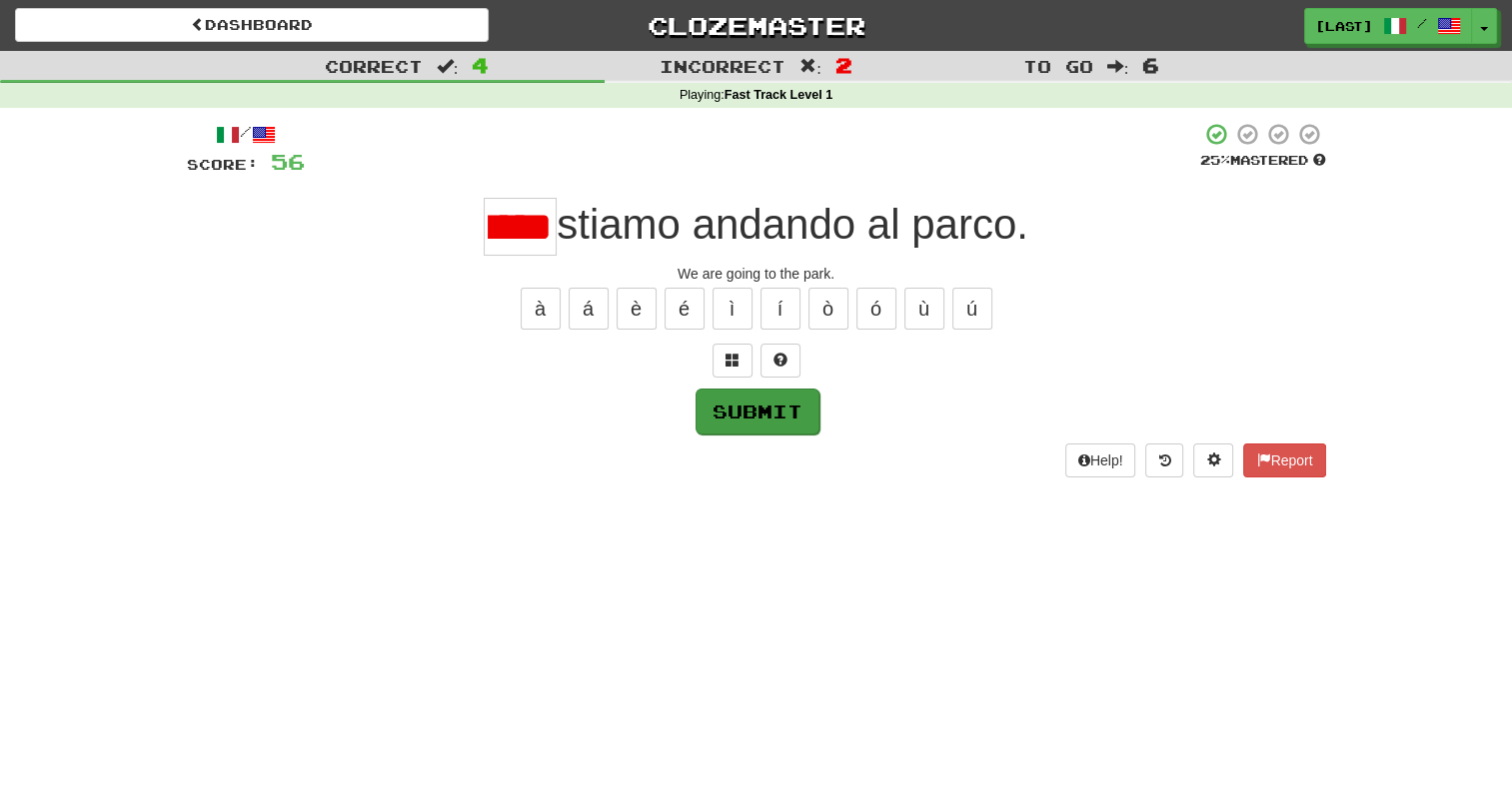scroll, scrollTop: 0, scrollLeft: 46, axis: horizontal 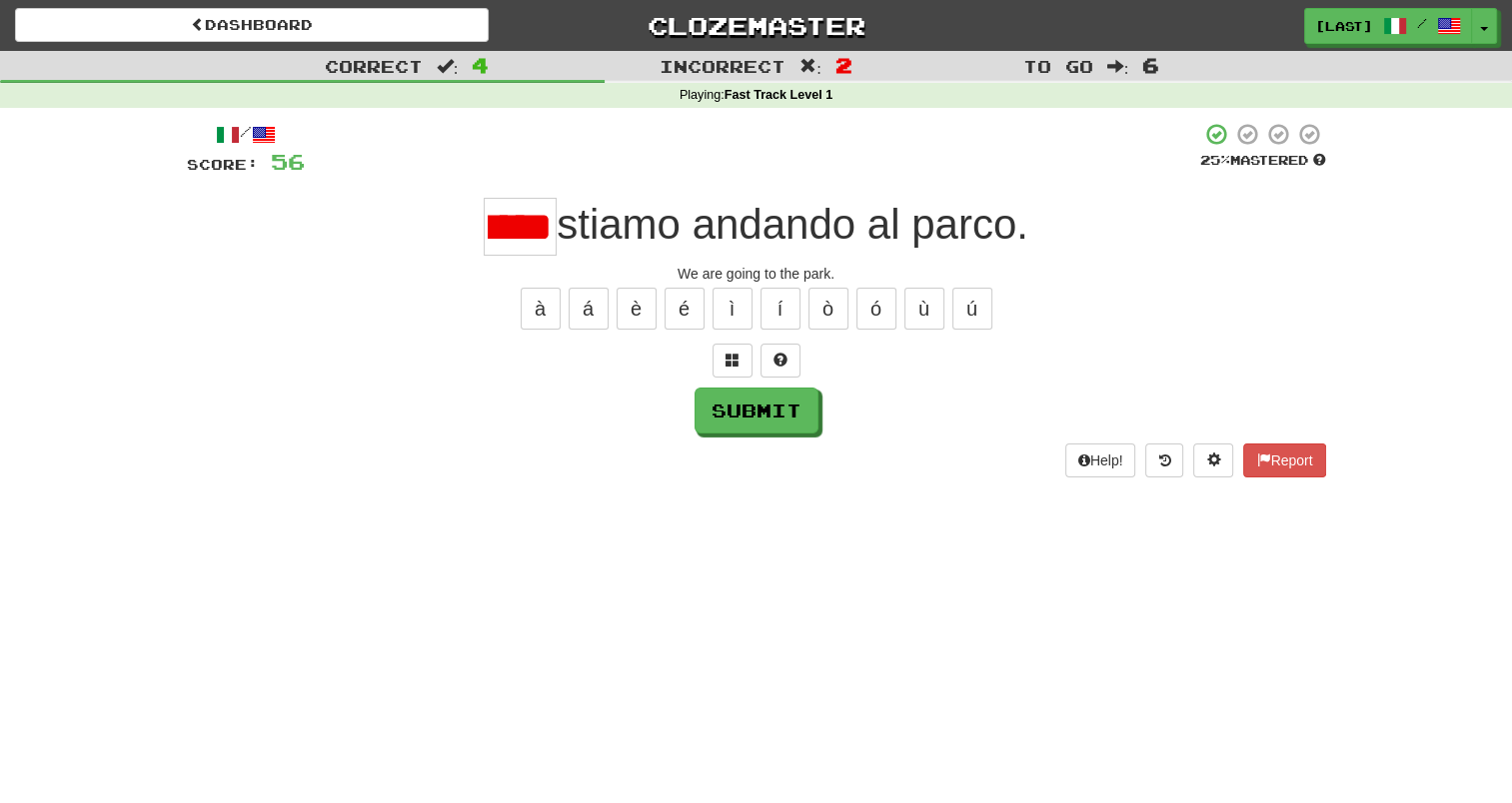 click on "*****" at bounding box center (520, 227) 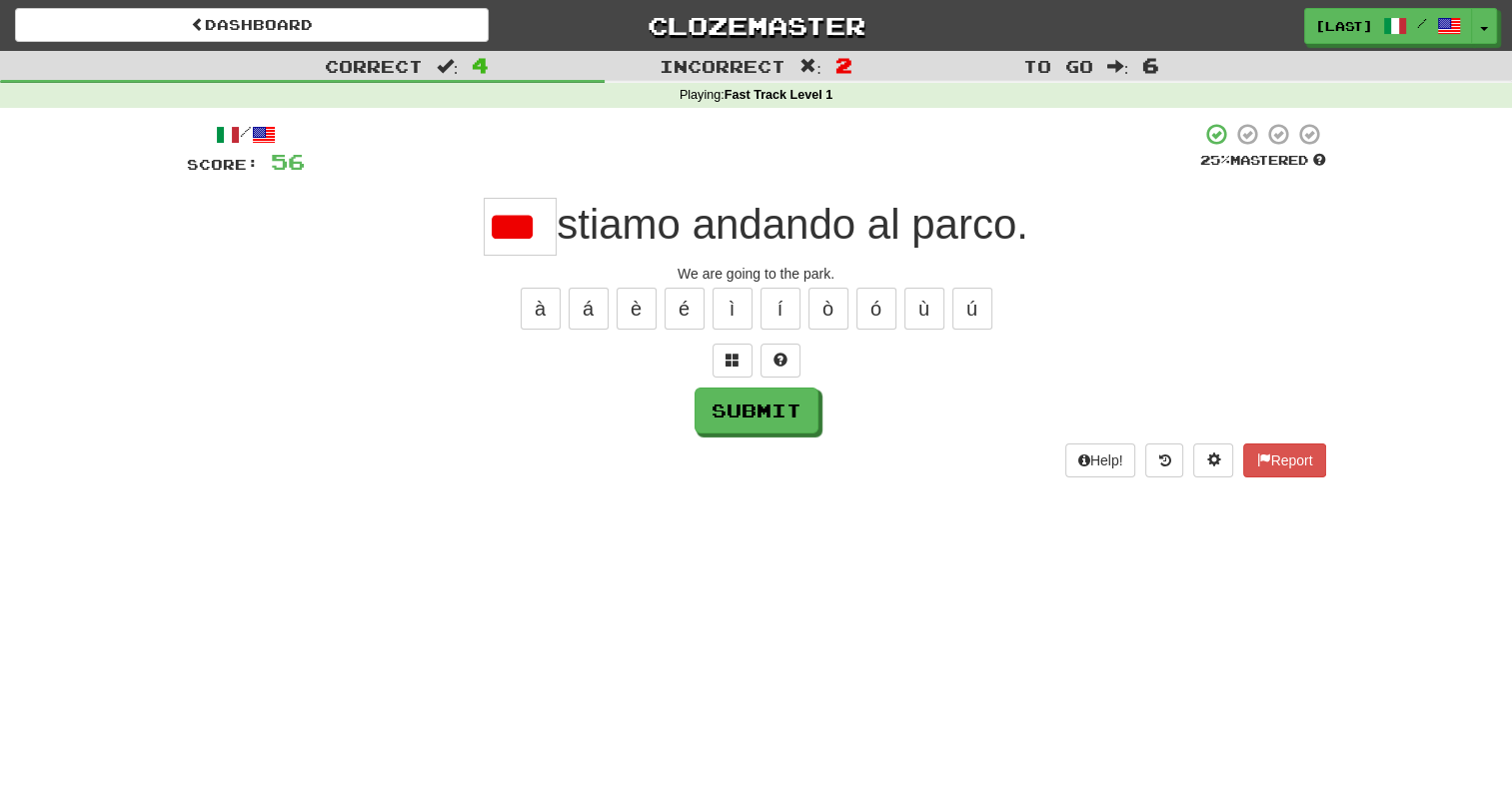 scroll, scrollTop: 0, scrollLeft: 13, axis: horizontal 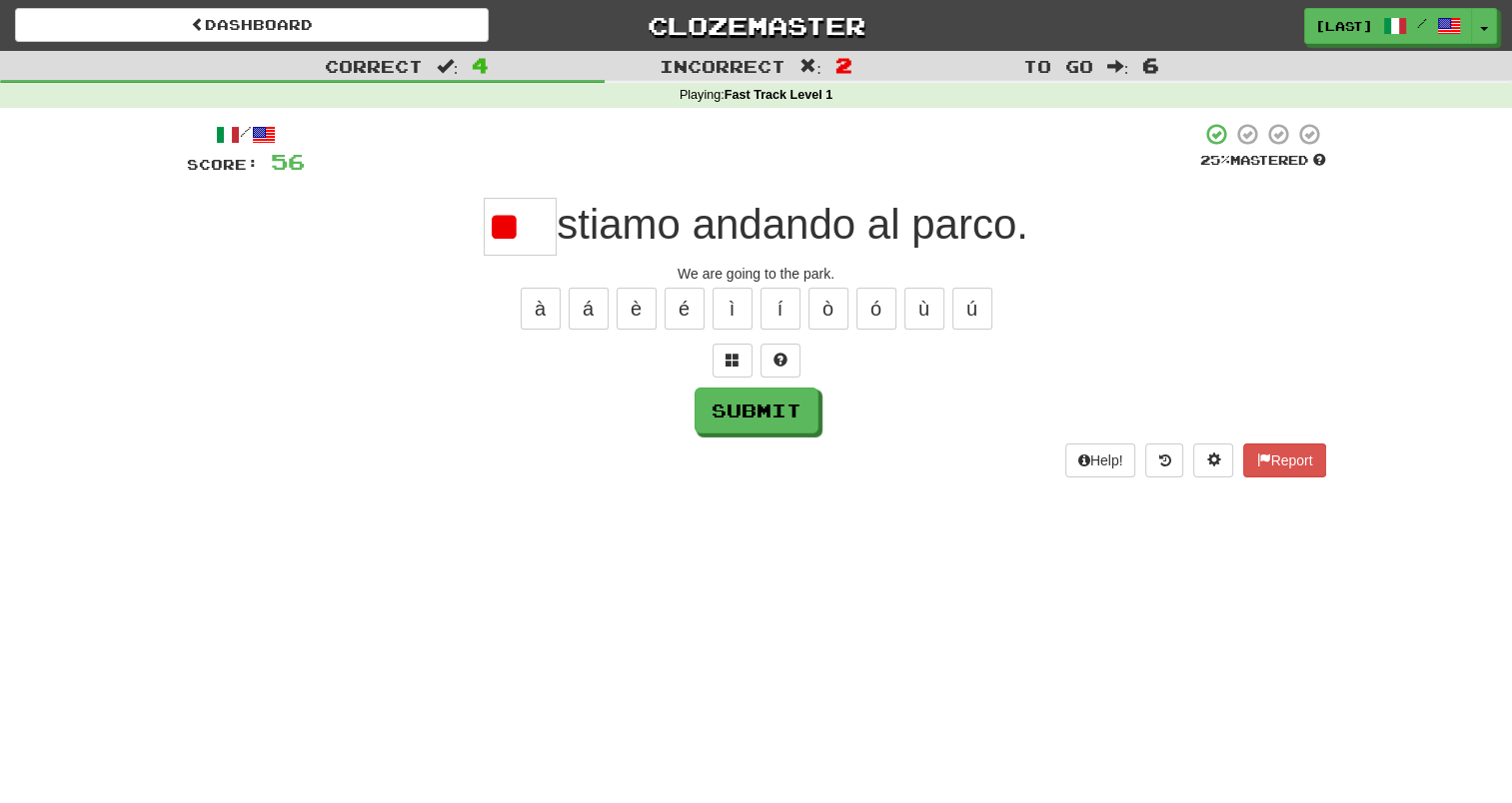 drag, startPoint x: 533, startPoint y: 229, endPoint x: 480, endPoint y: 228, distance: 53.009433 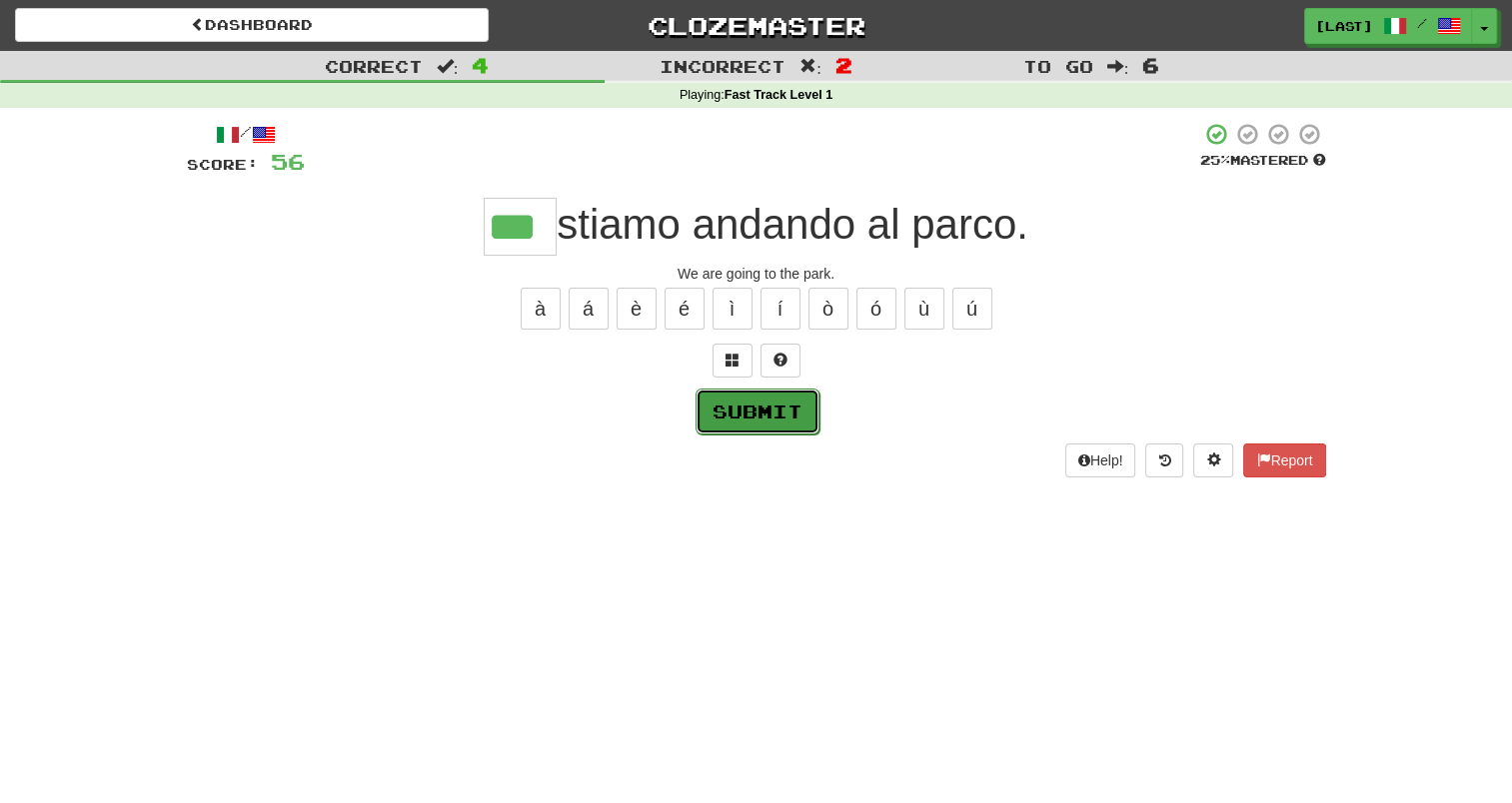 click on "Submit" at bounding box center (757, 411) 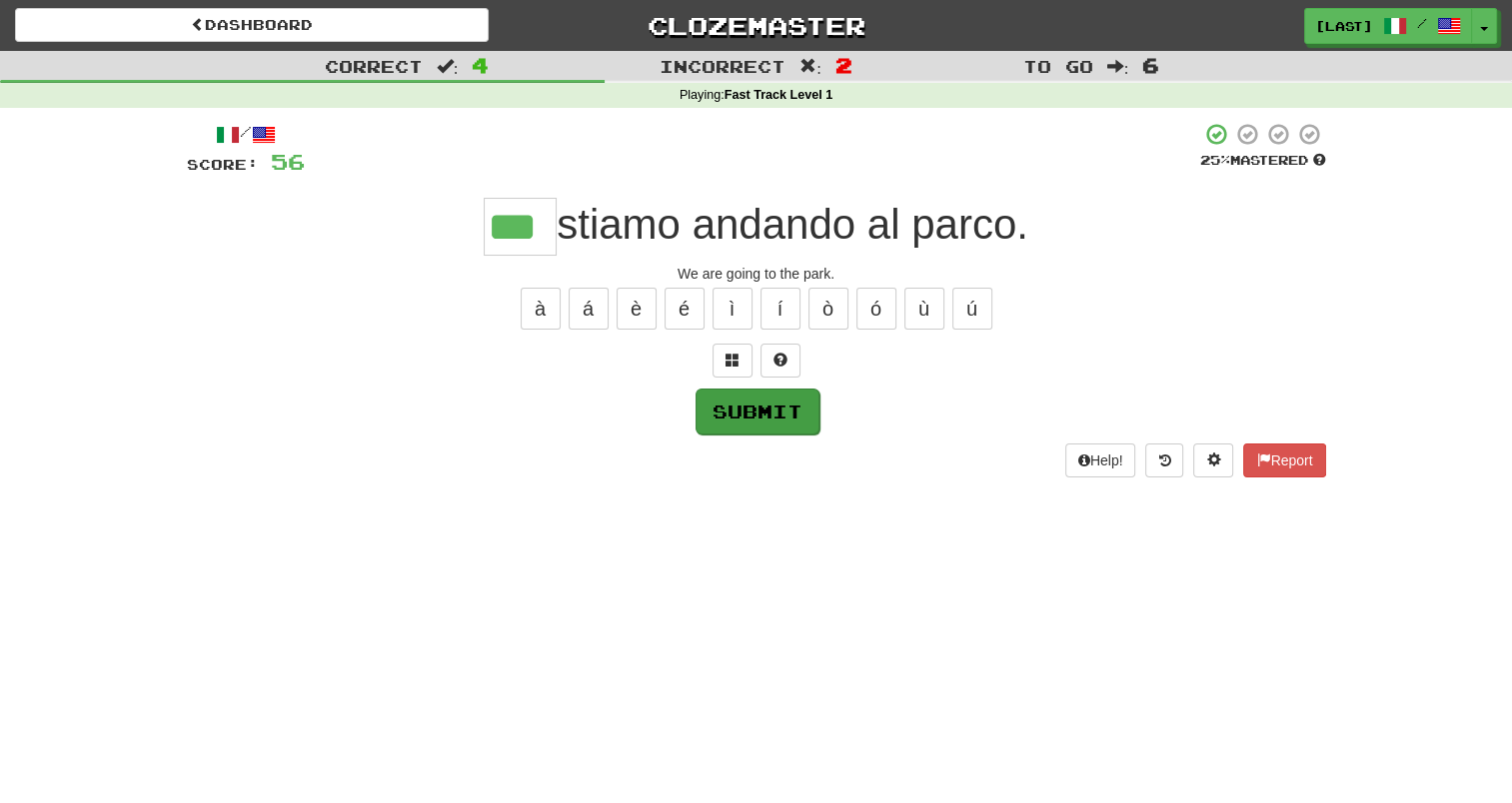 type on "***" 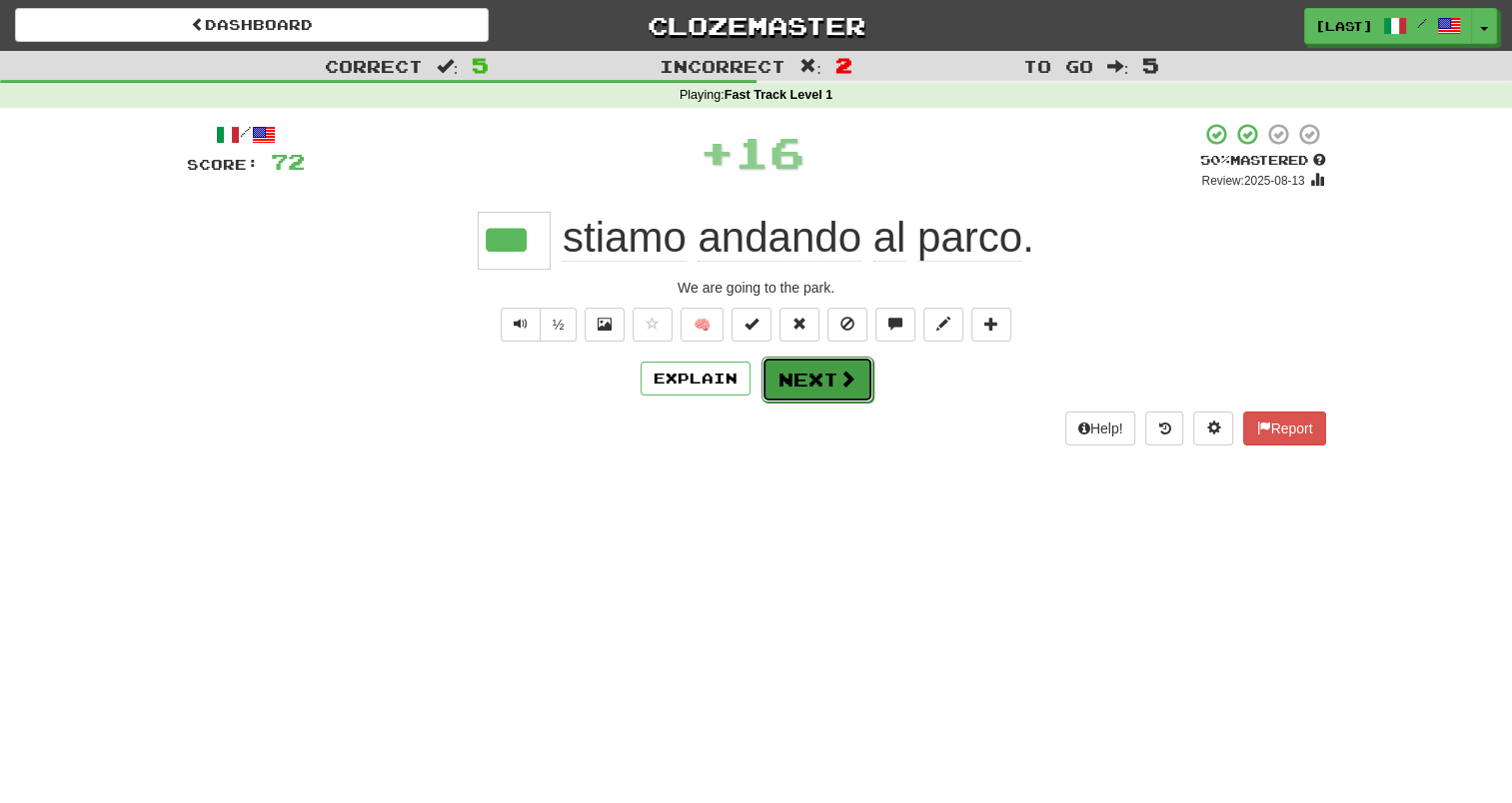 click at bounding box center (847, 379) 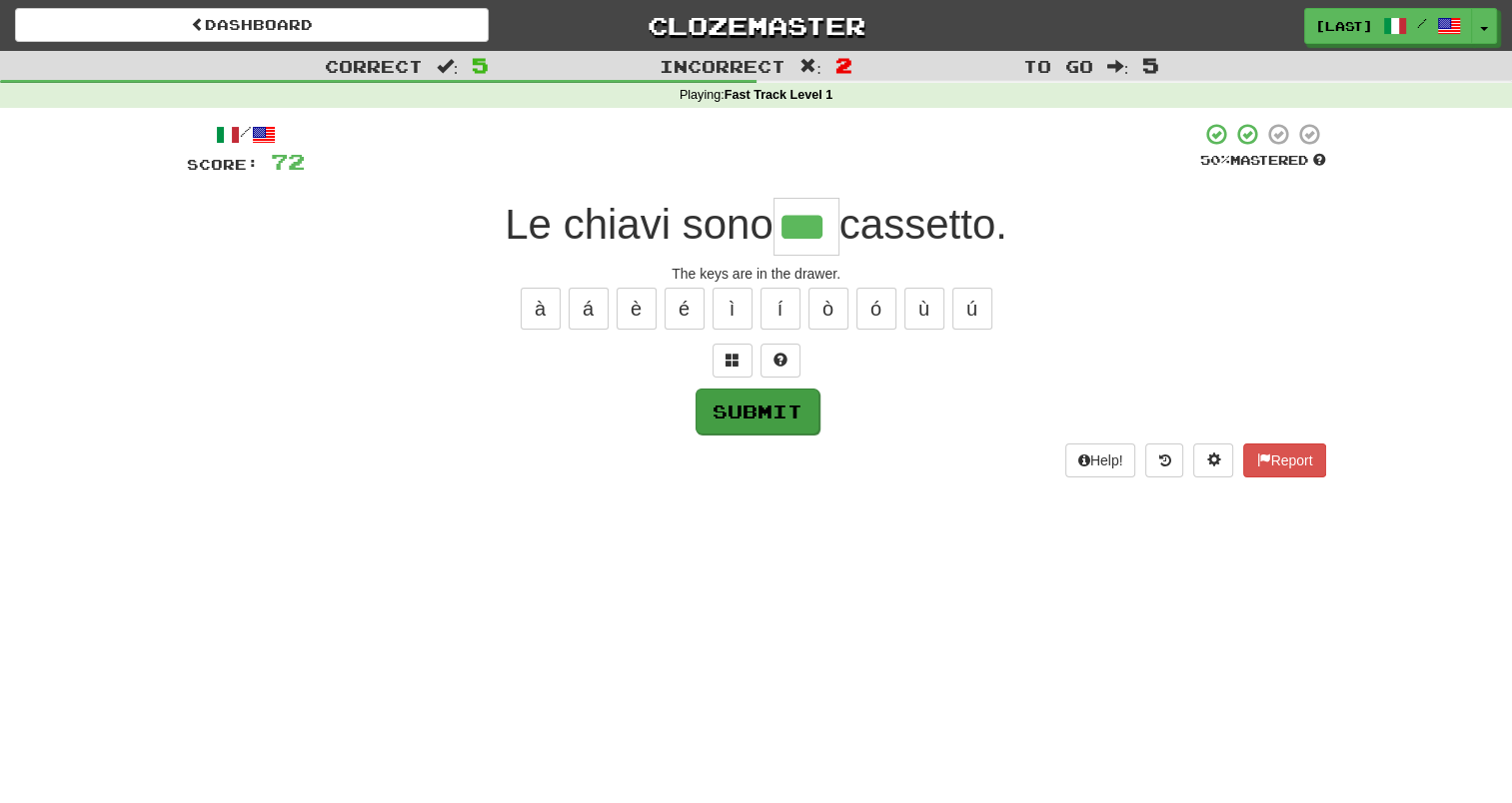 type on "***" 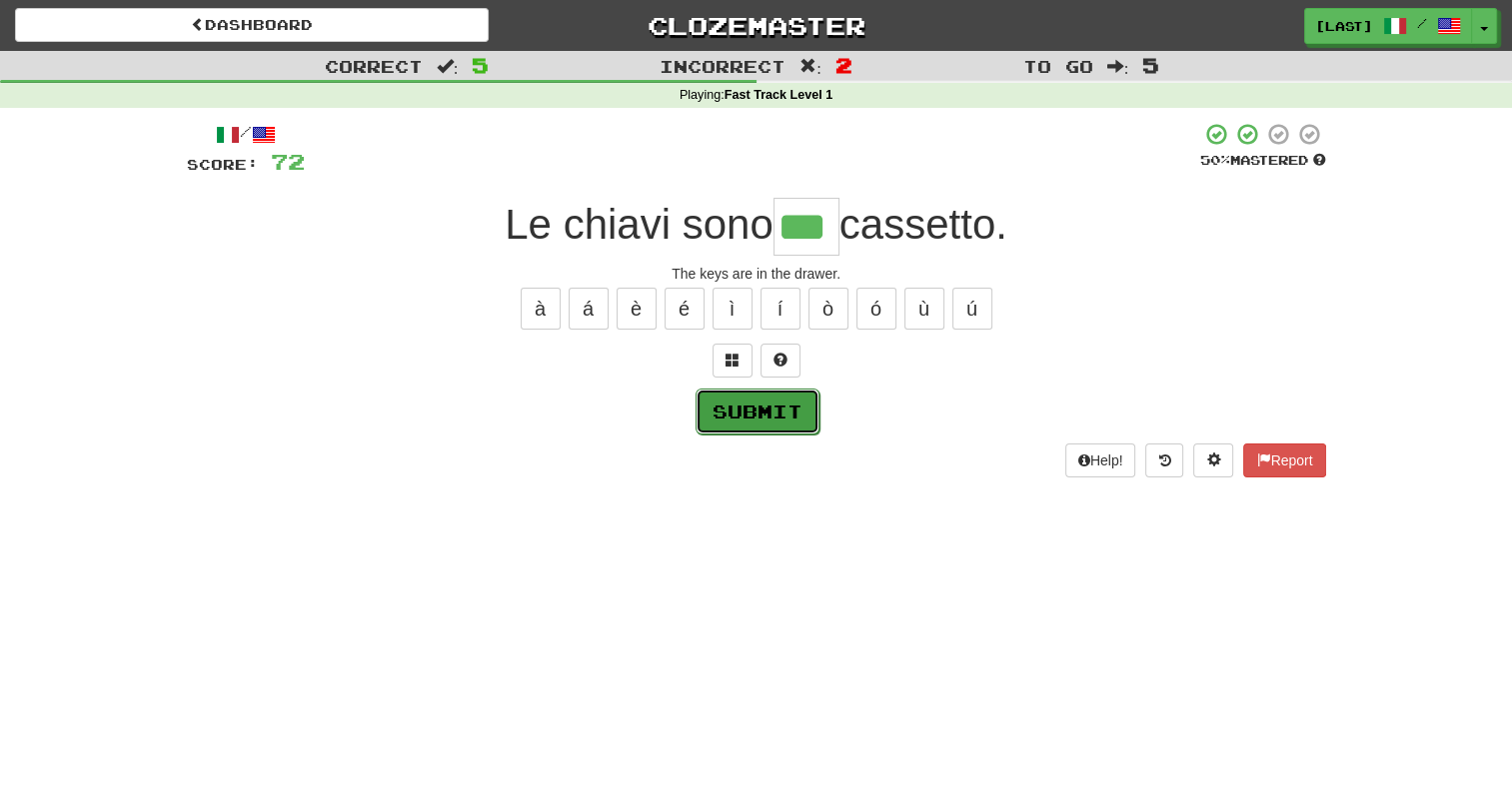 click on "Submit" at bounding box center (757, 411) 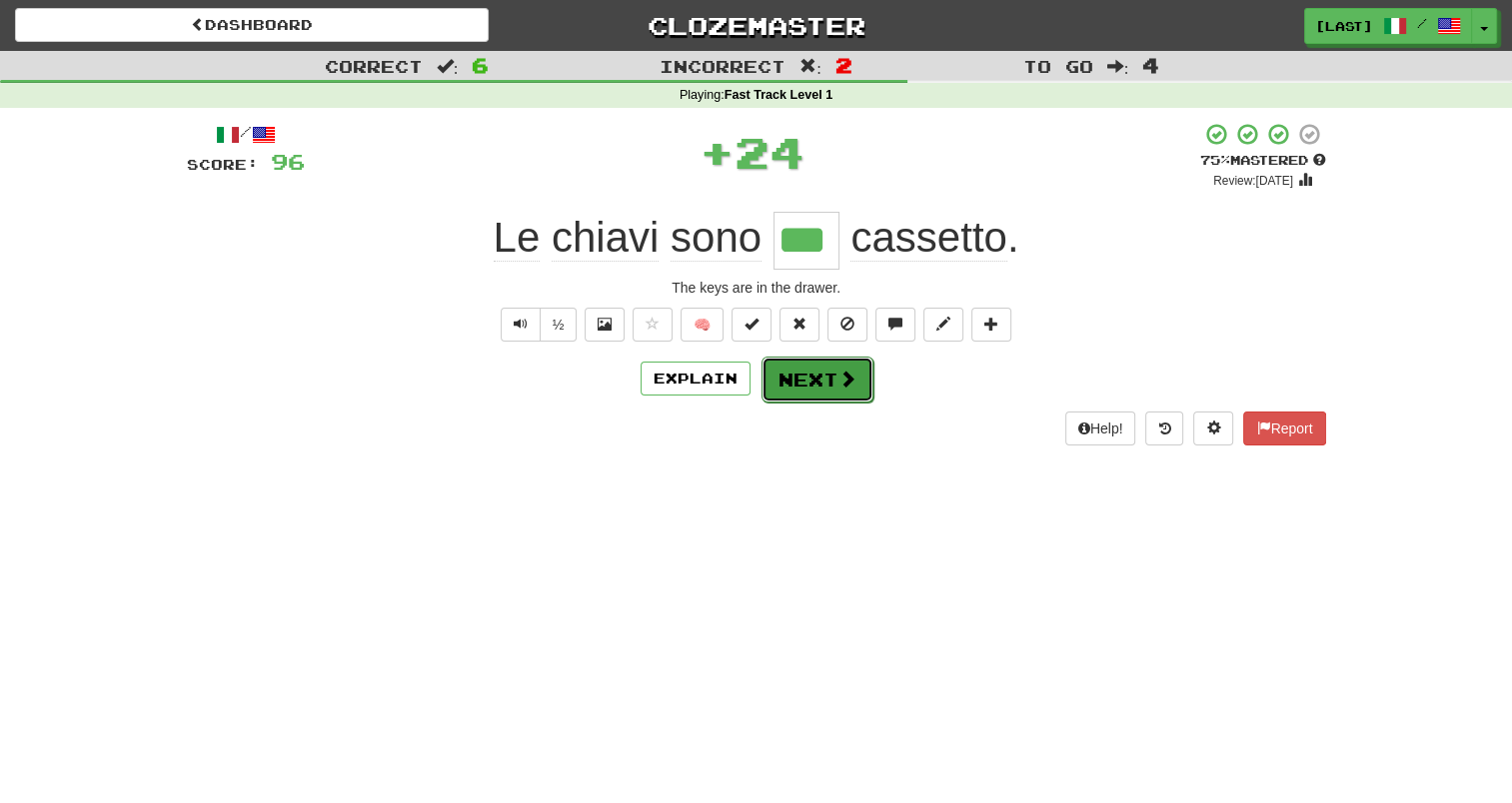 click on "Next" at bounding box center (817, 380) 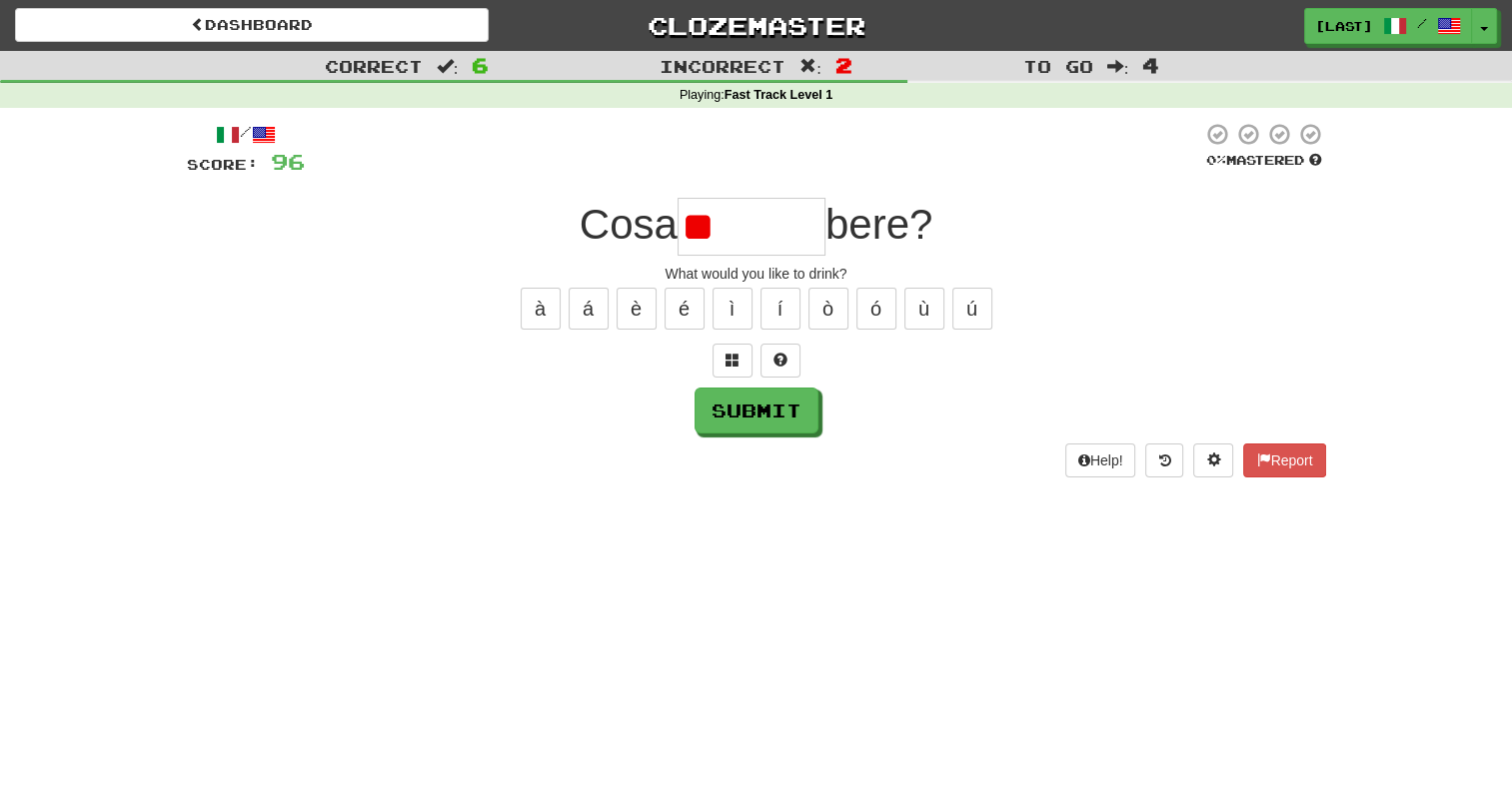 type on "*" 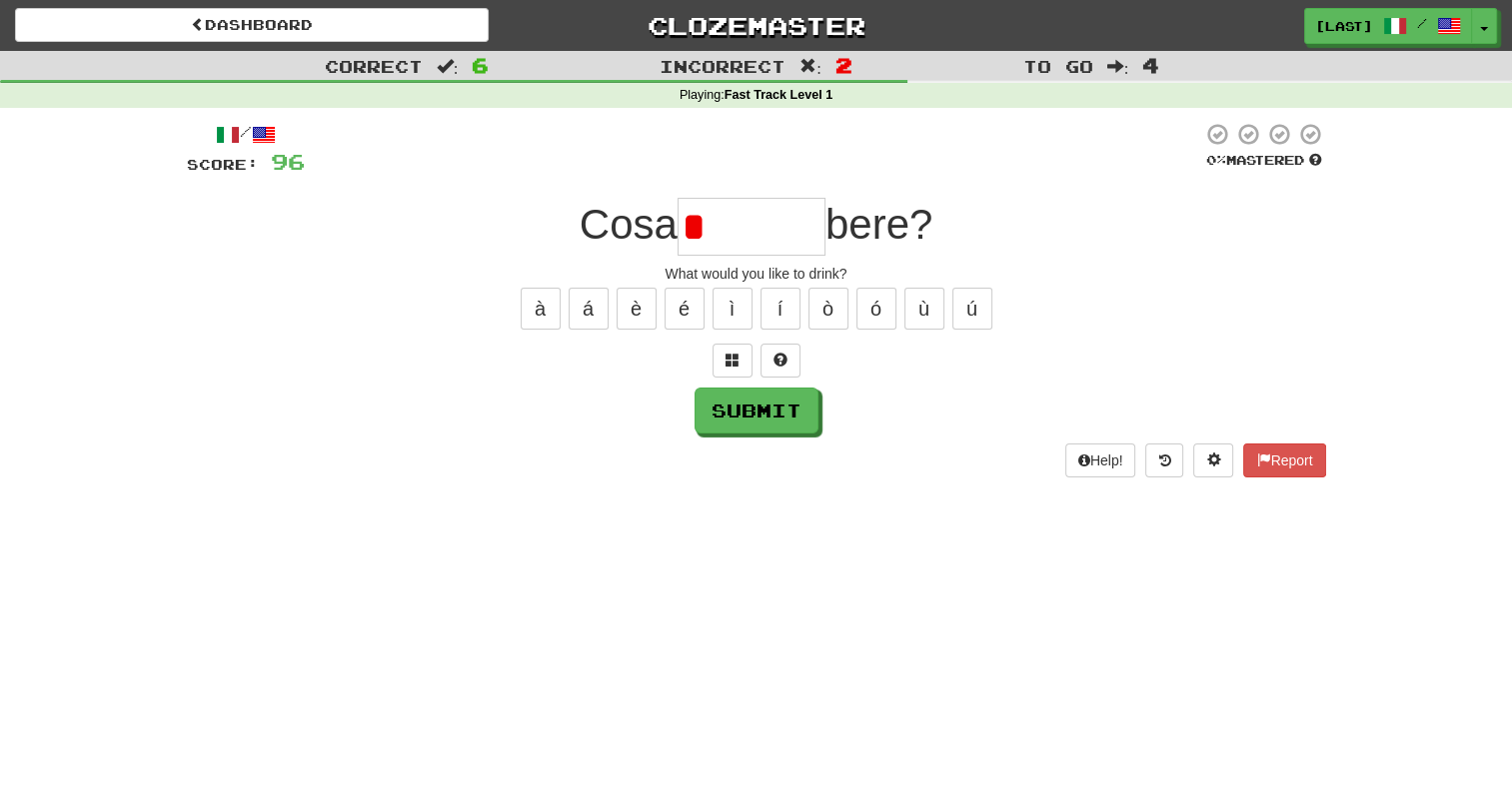 type on "********" 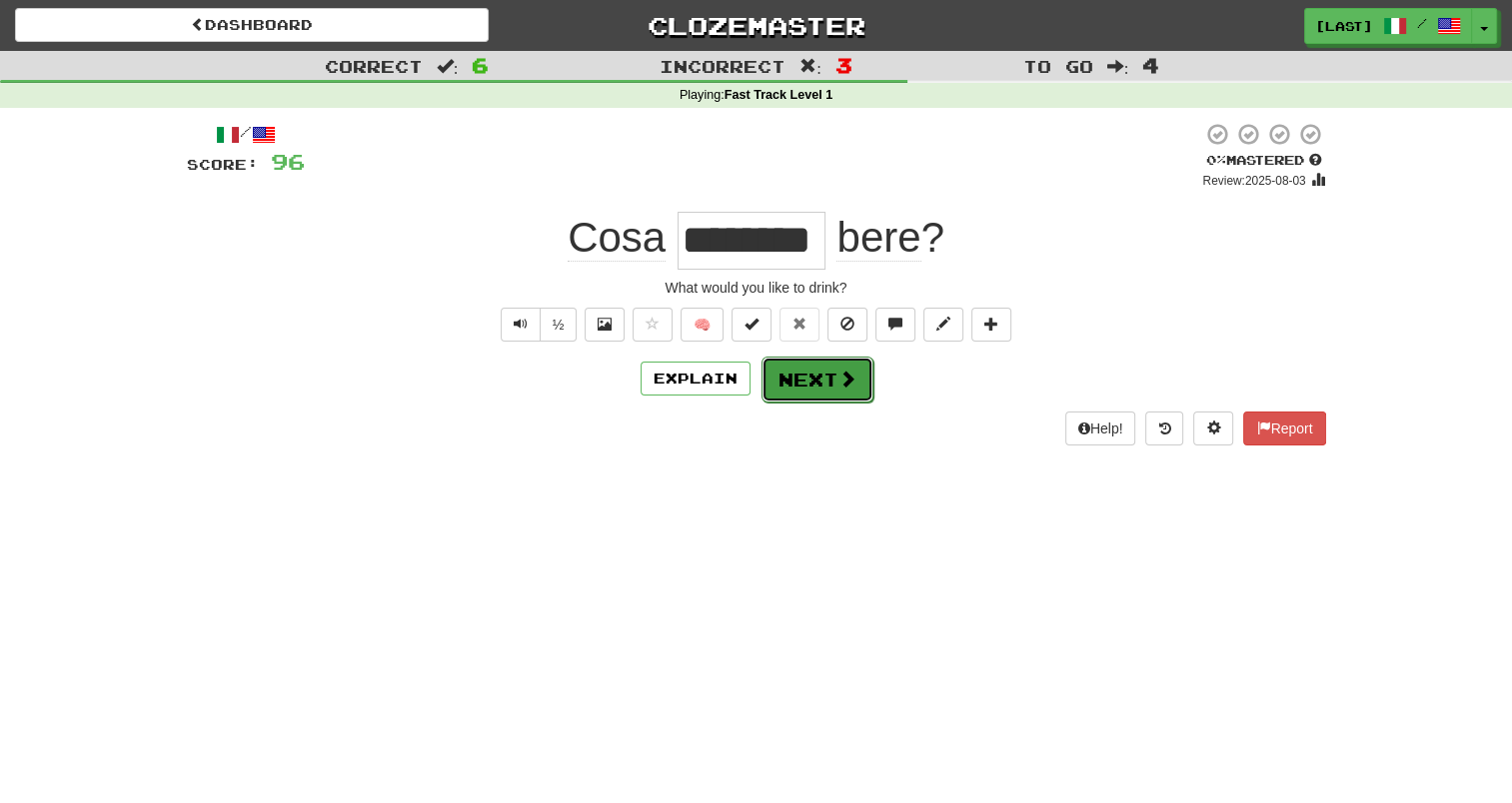 click on "Next" at bounding box center [817, 380] 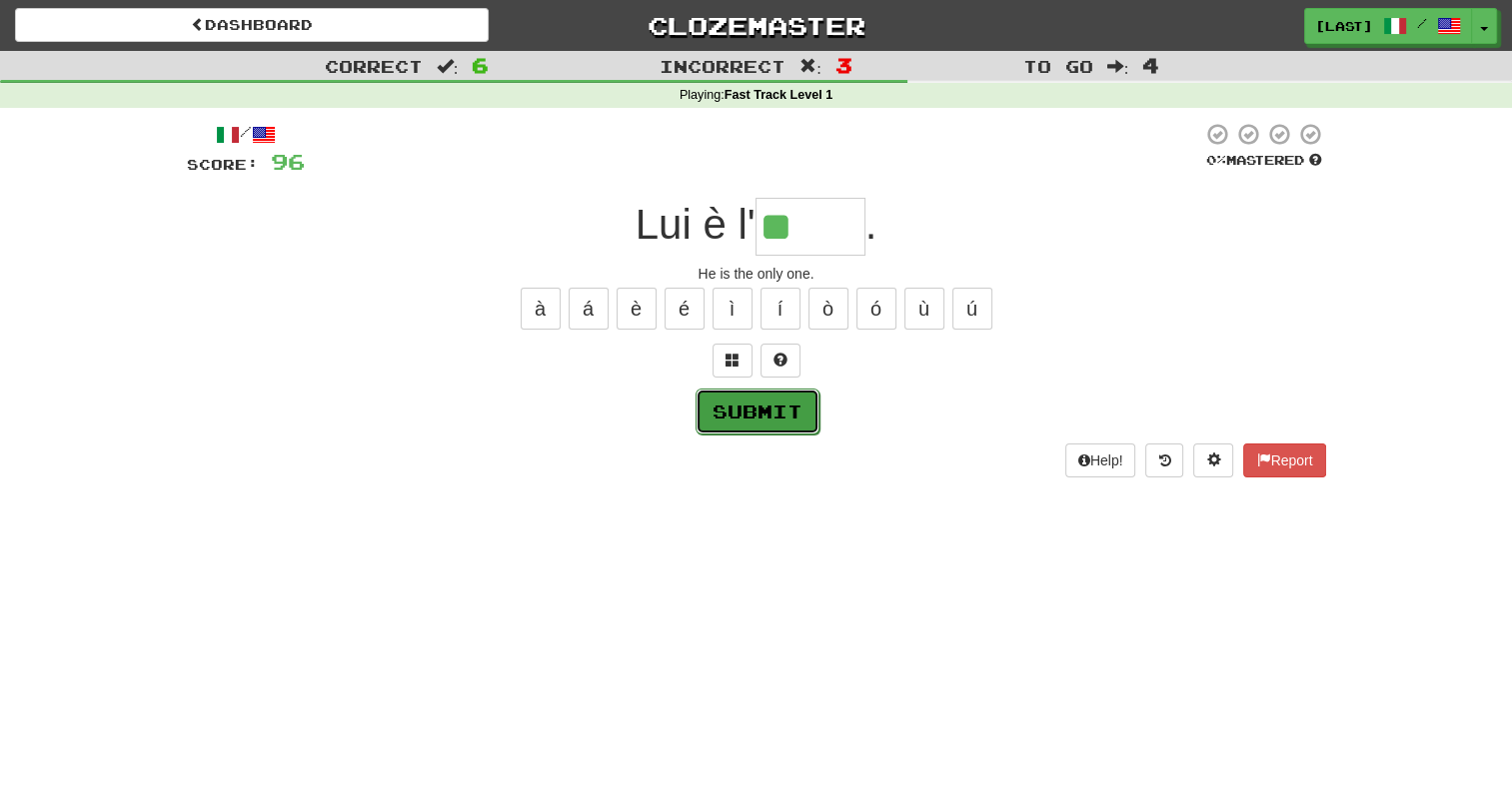 click on "Submit" at bounding box center [757, 411] 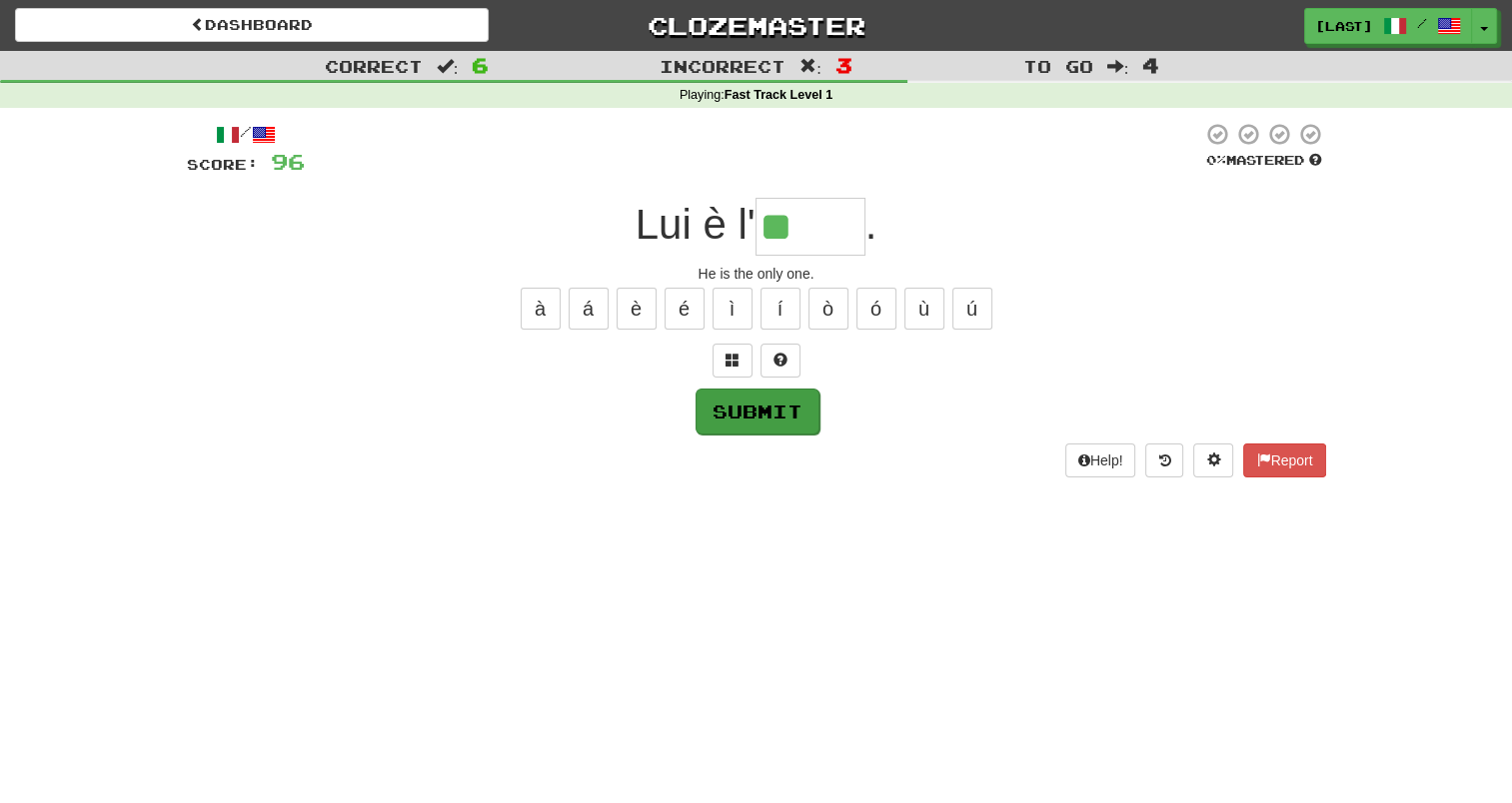 type on "*****" 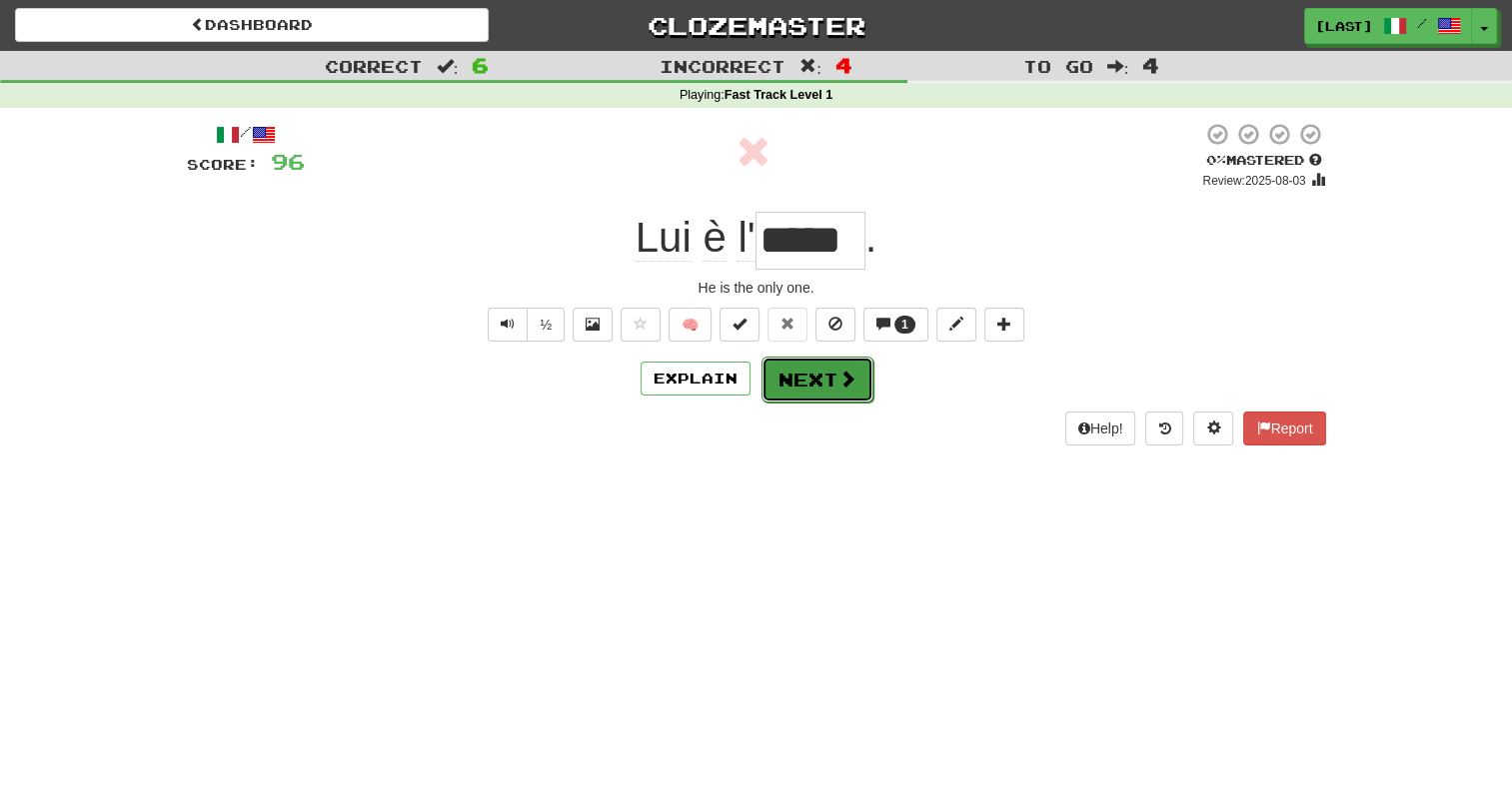 click on "Next" at bounding box center [817, 380] 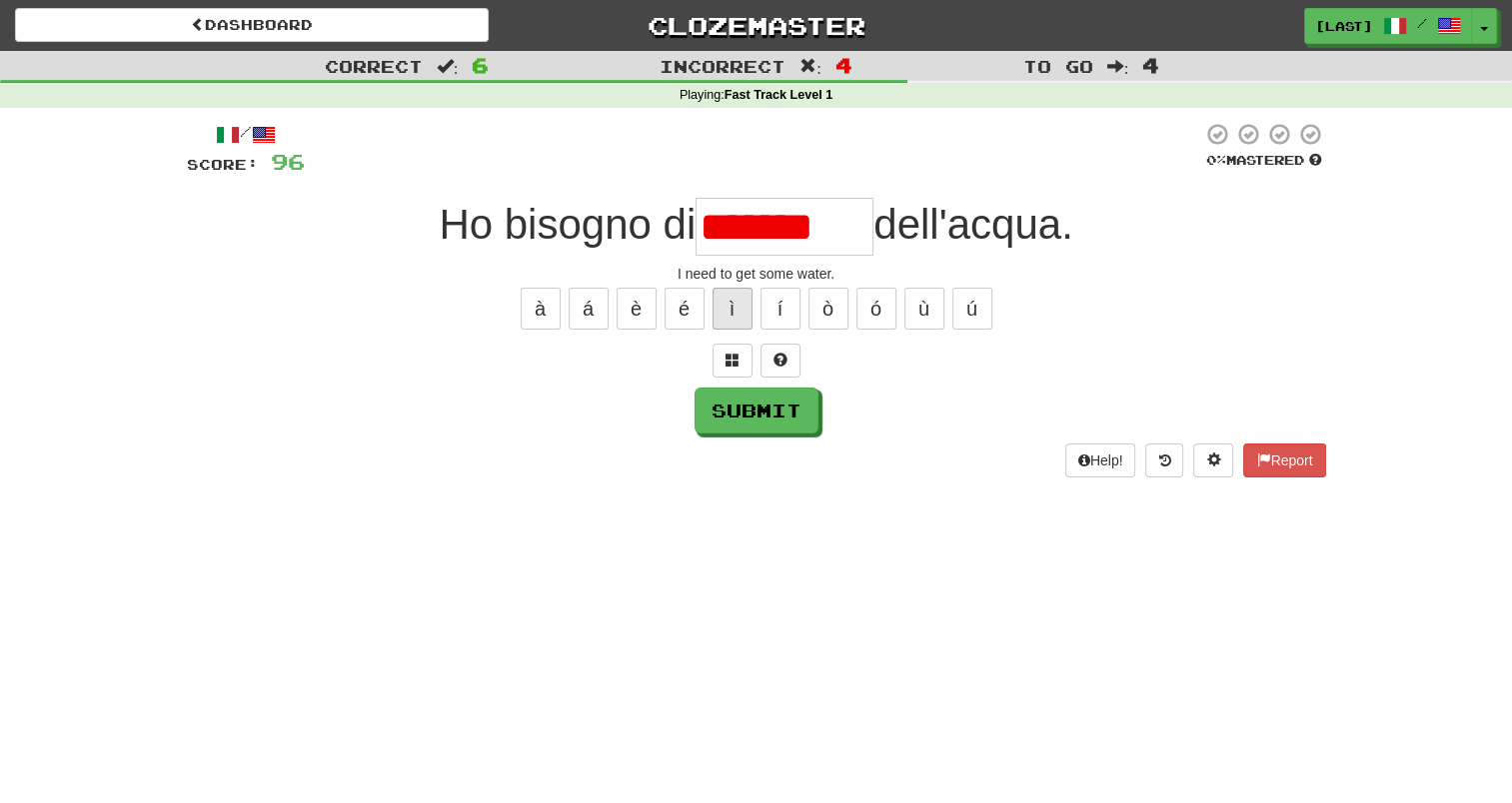 scroll, scrollTop: 0, scrollLeft: 0, axis: both 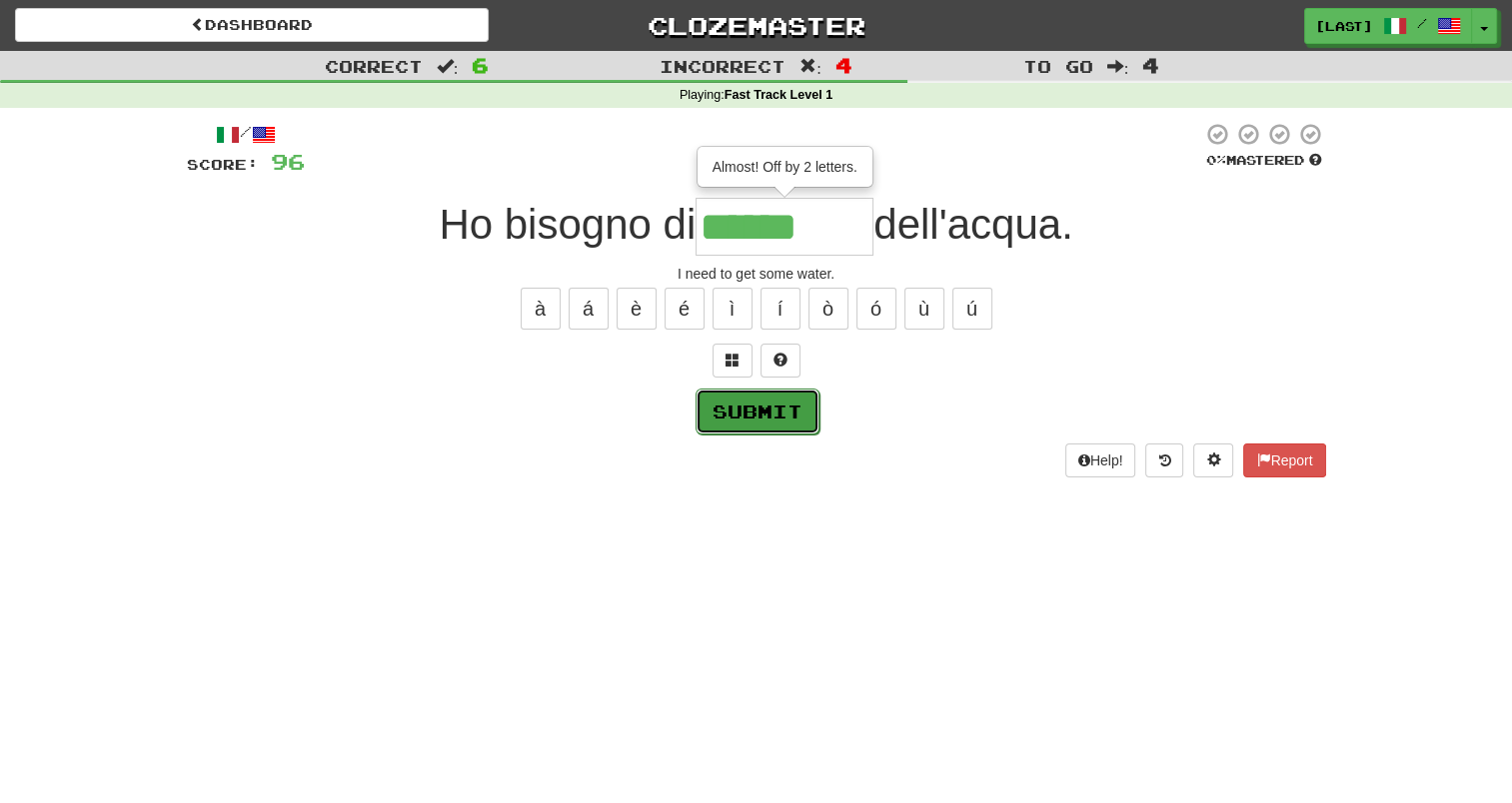click on "Submit" at bounding box center [757, 411] 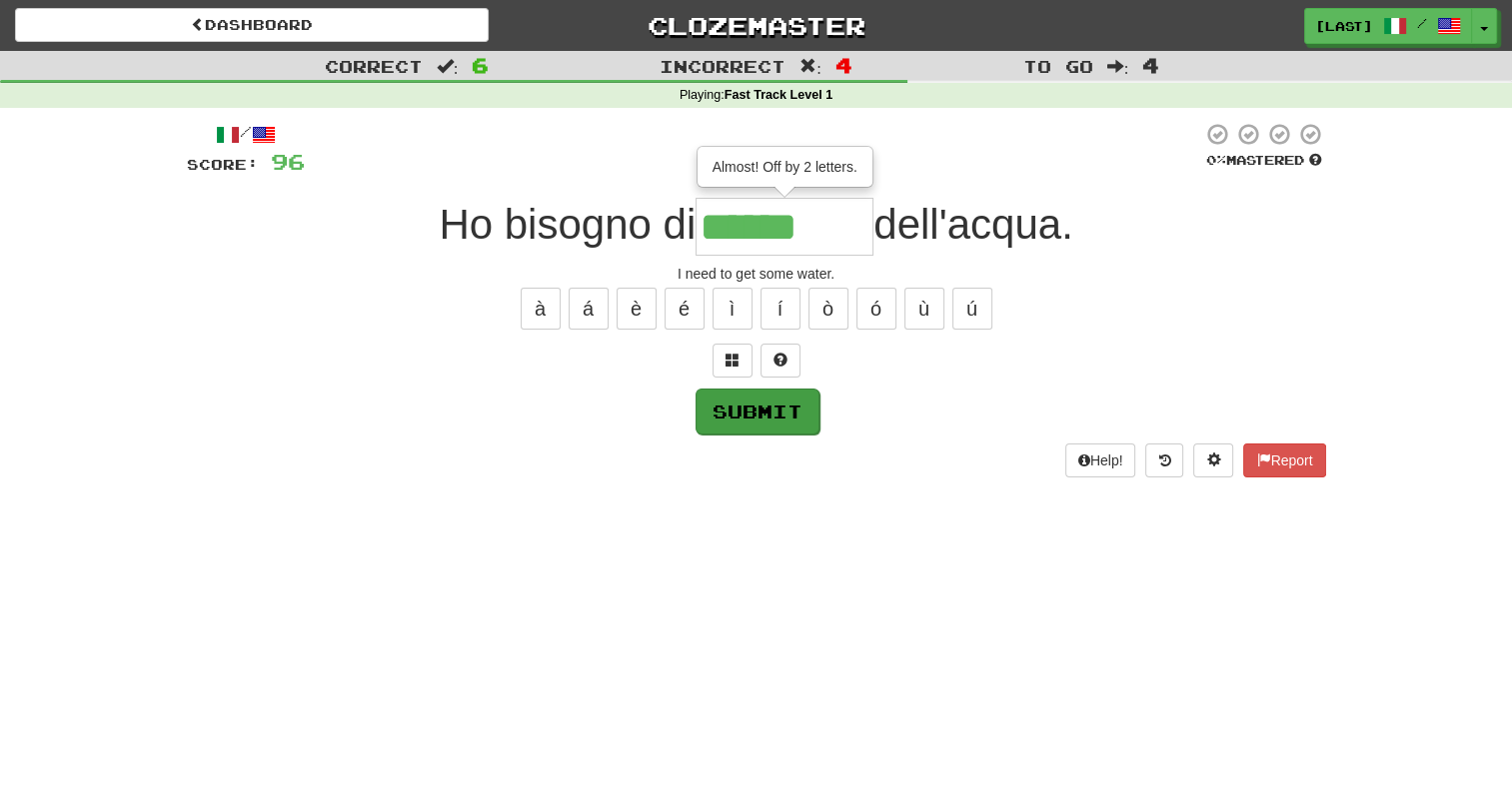 type on "********" 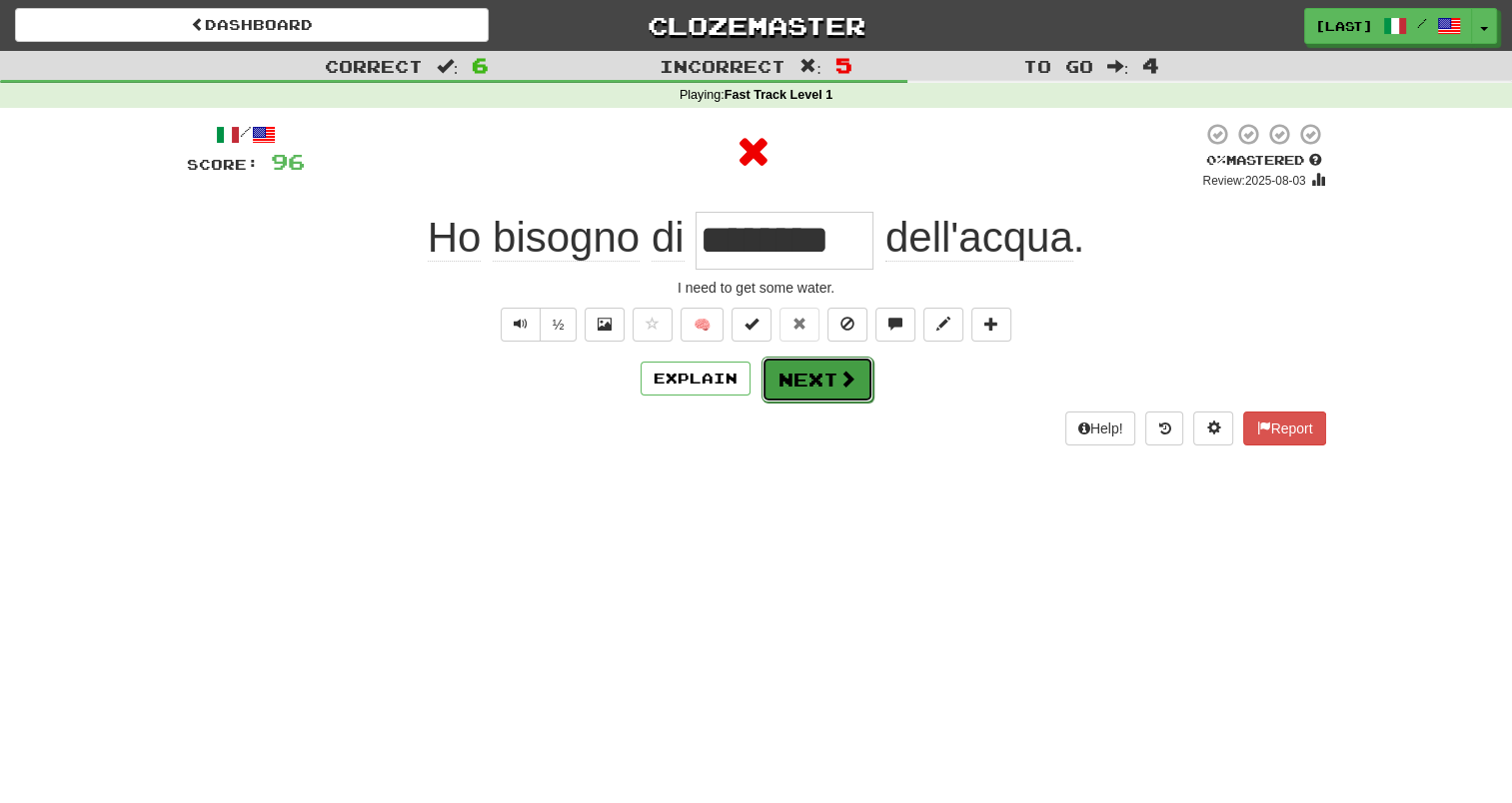 click on "Next" at bounding box center (817, 380) 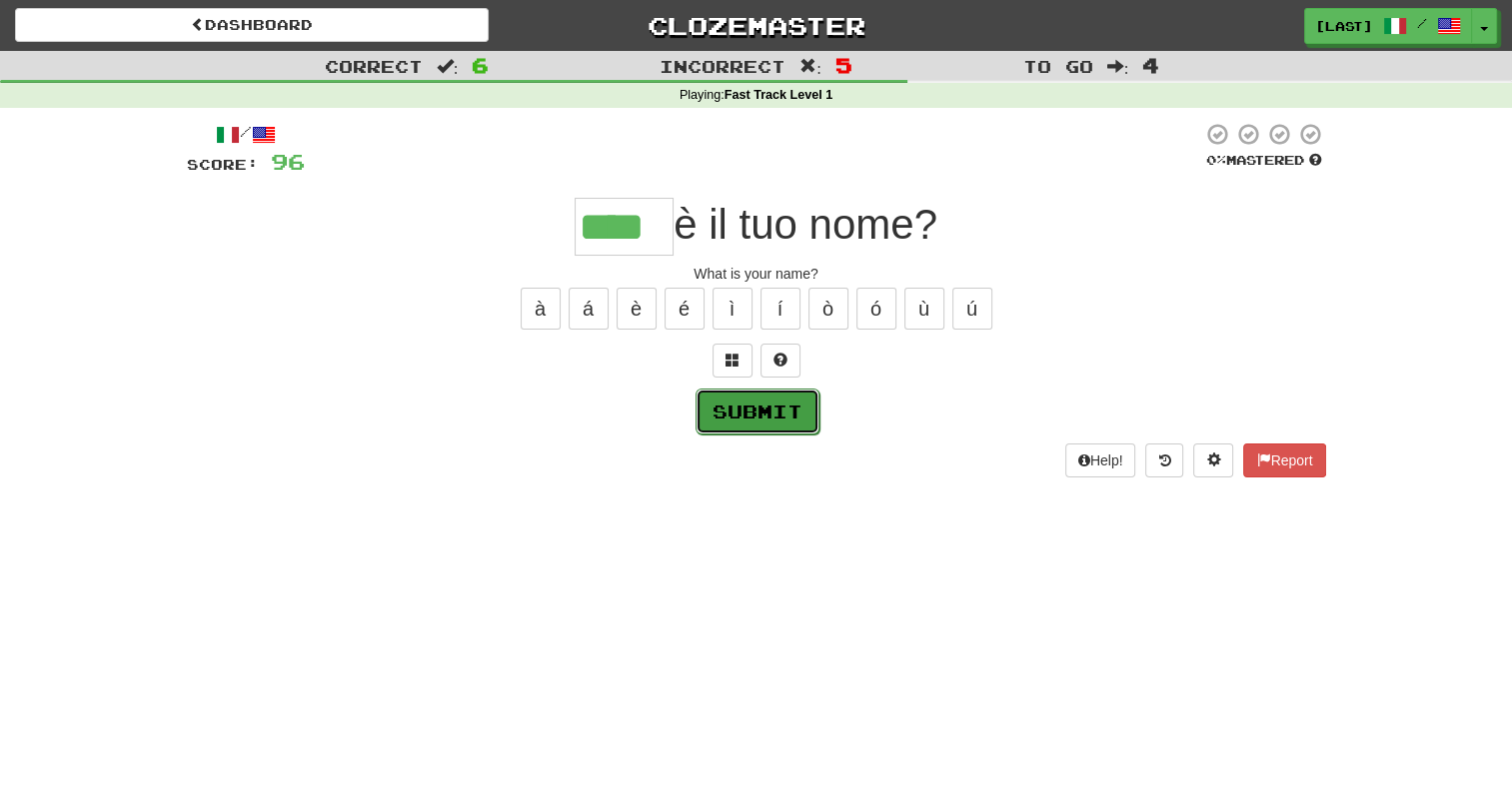 click on "Submit" at bounding box center (757, 411) 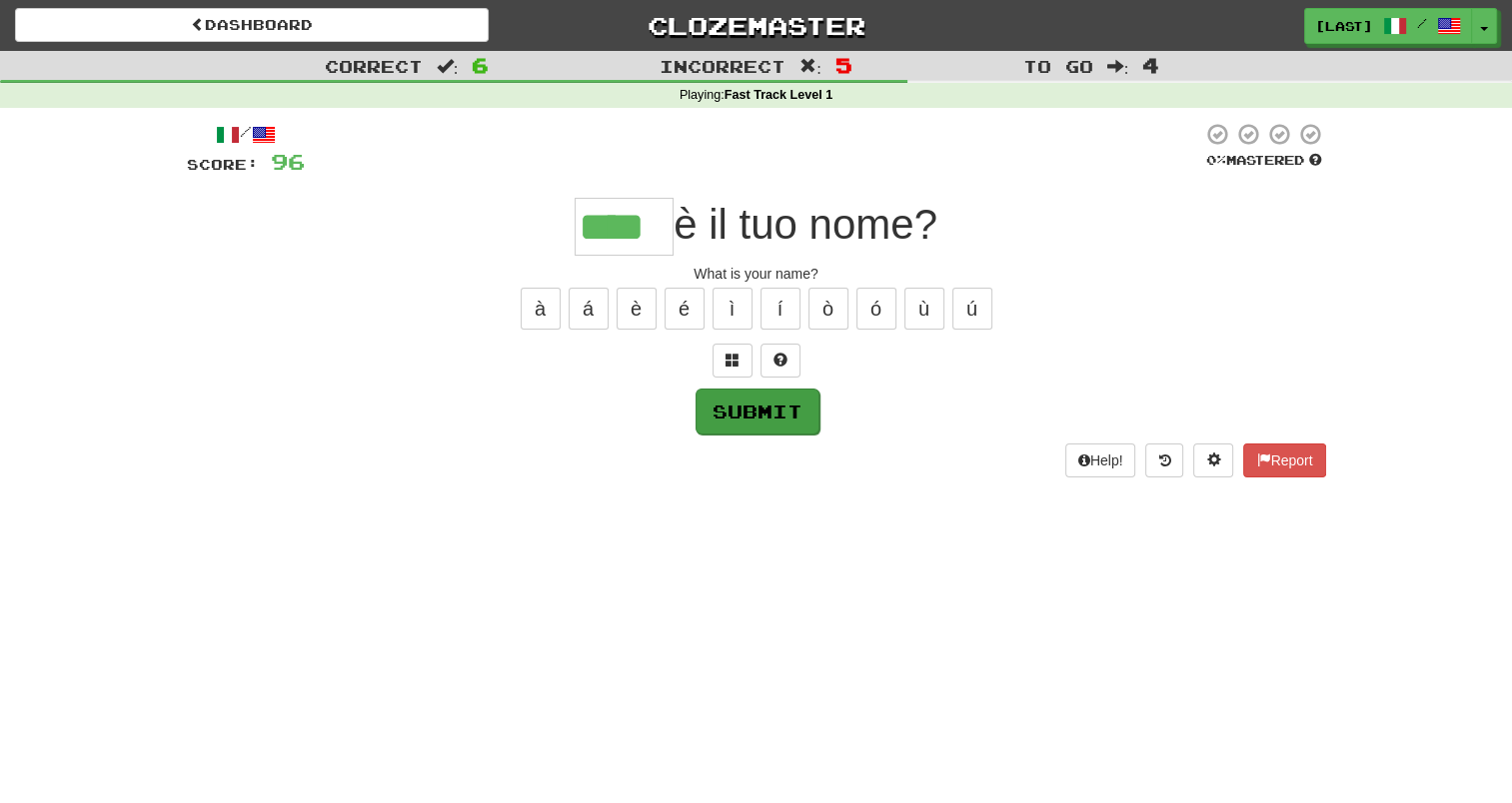 type on "****" 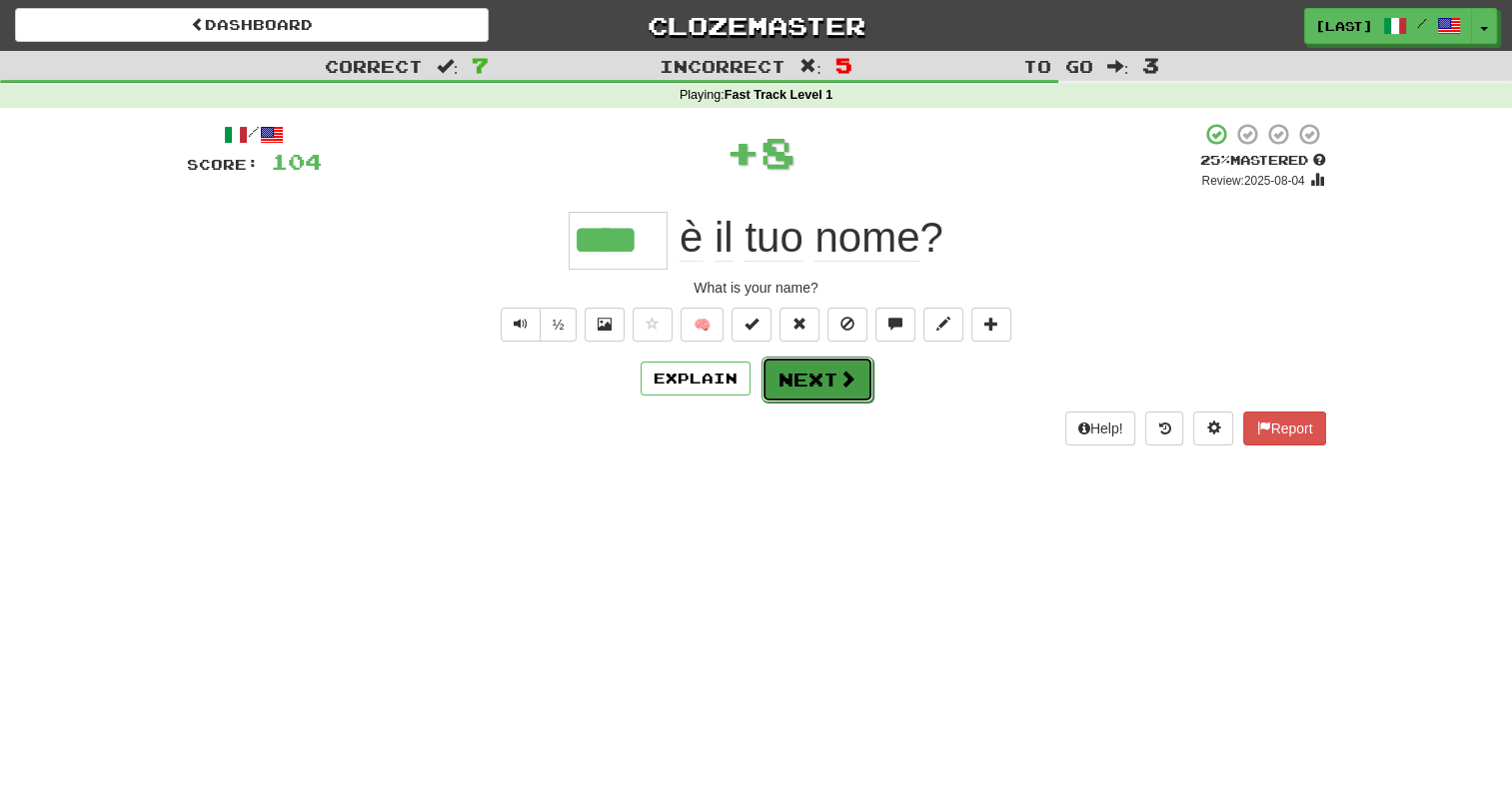 click on "Next" at bounding box center (817, 380) 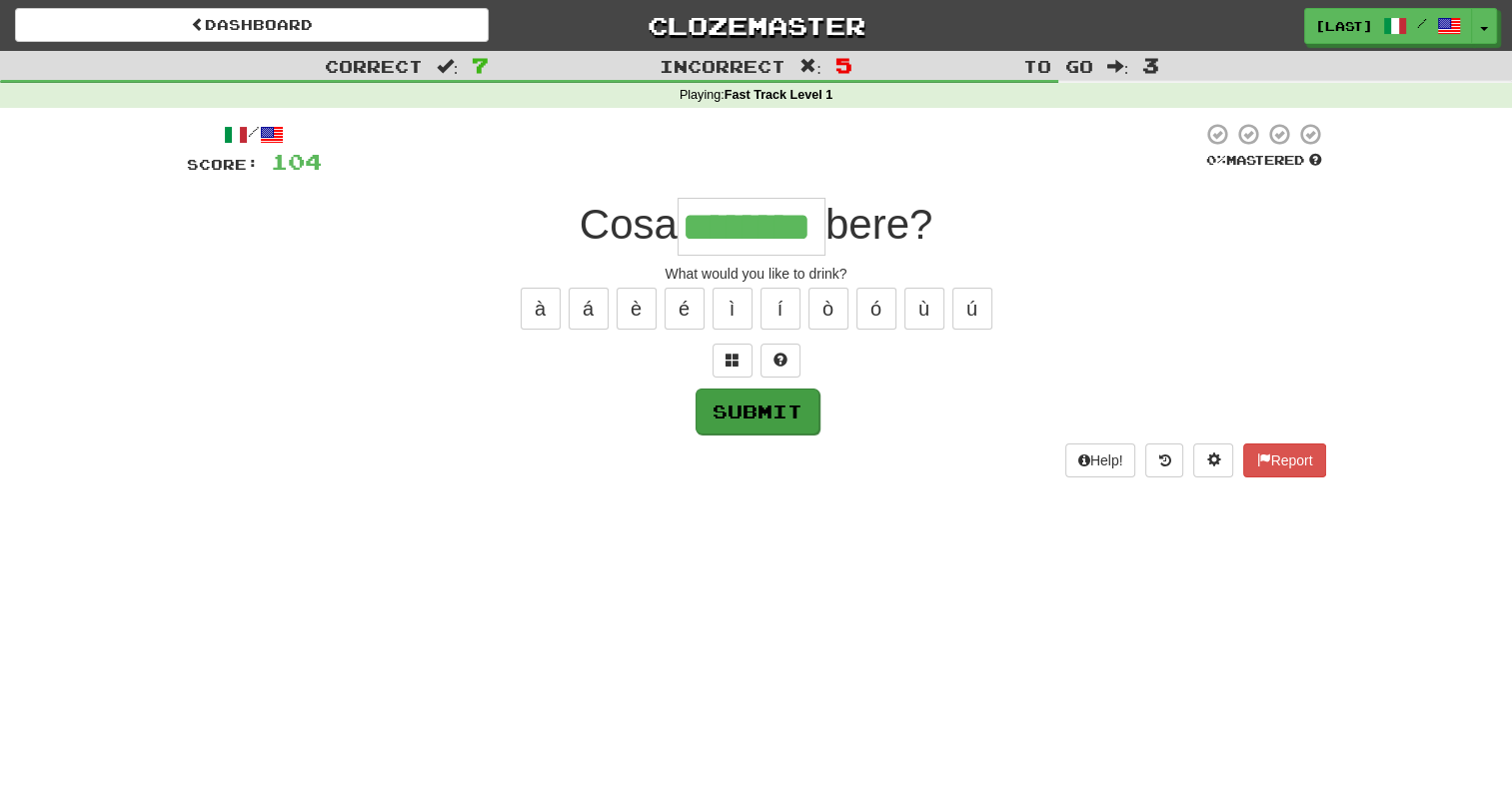 type on "********" 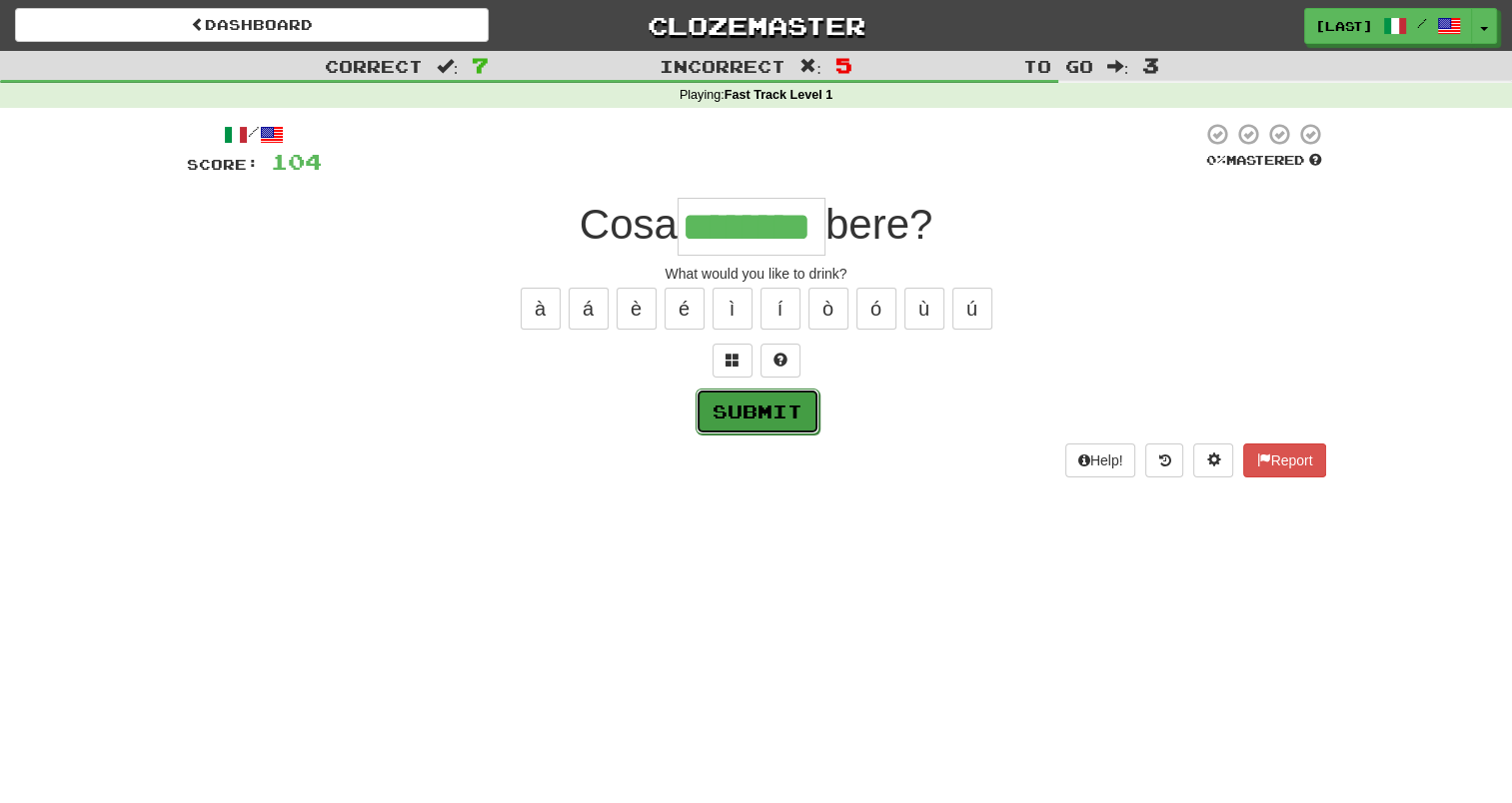 click on "Submit" at bounding box center [757, 411] 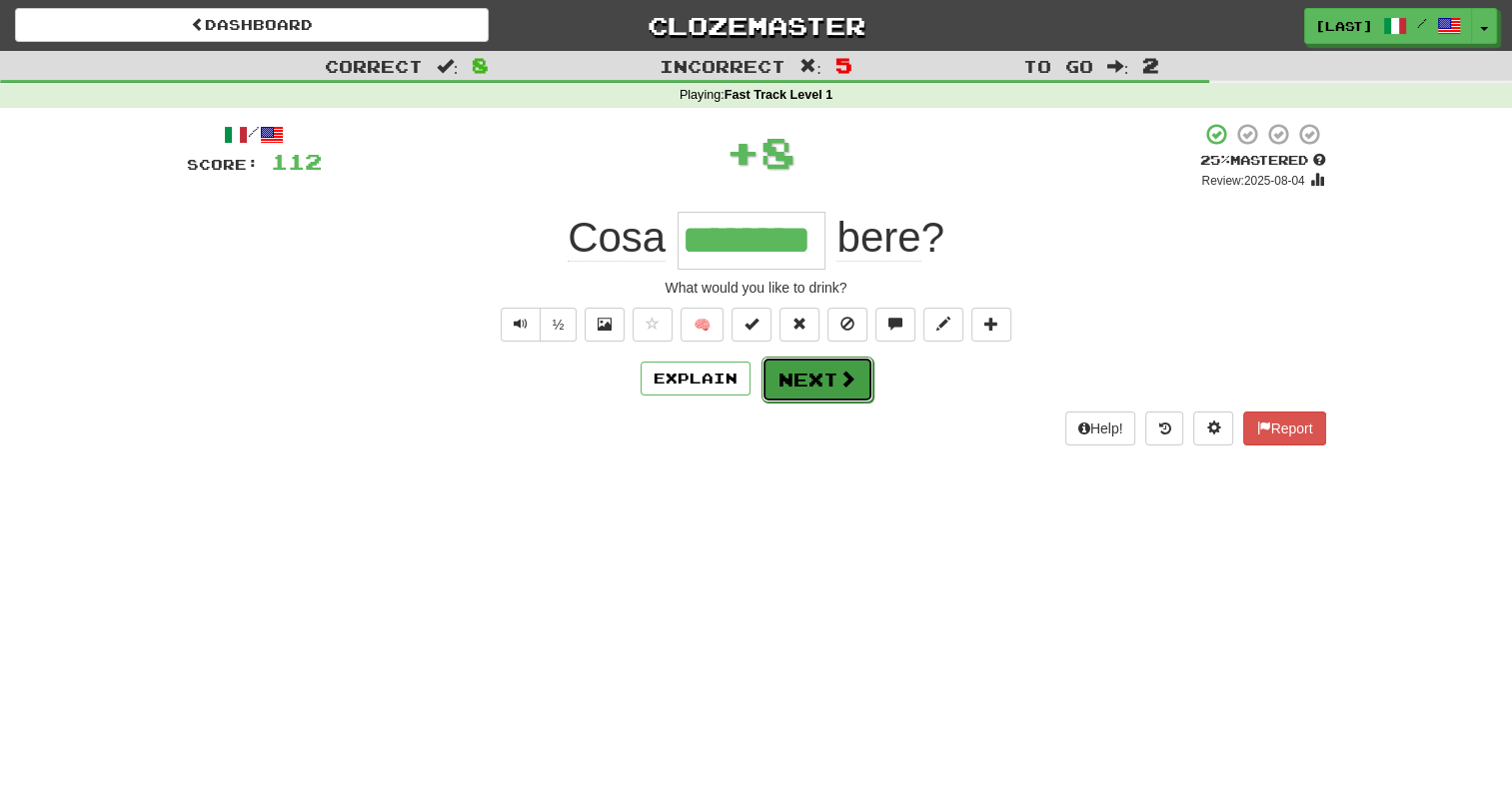 click on "Next" at bounding box center (817, 380) 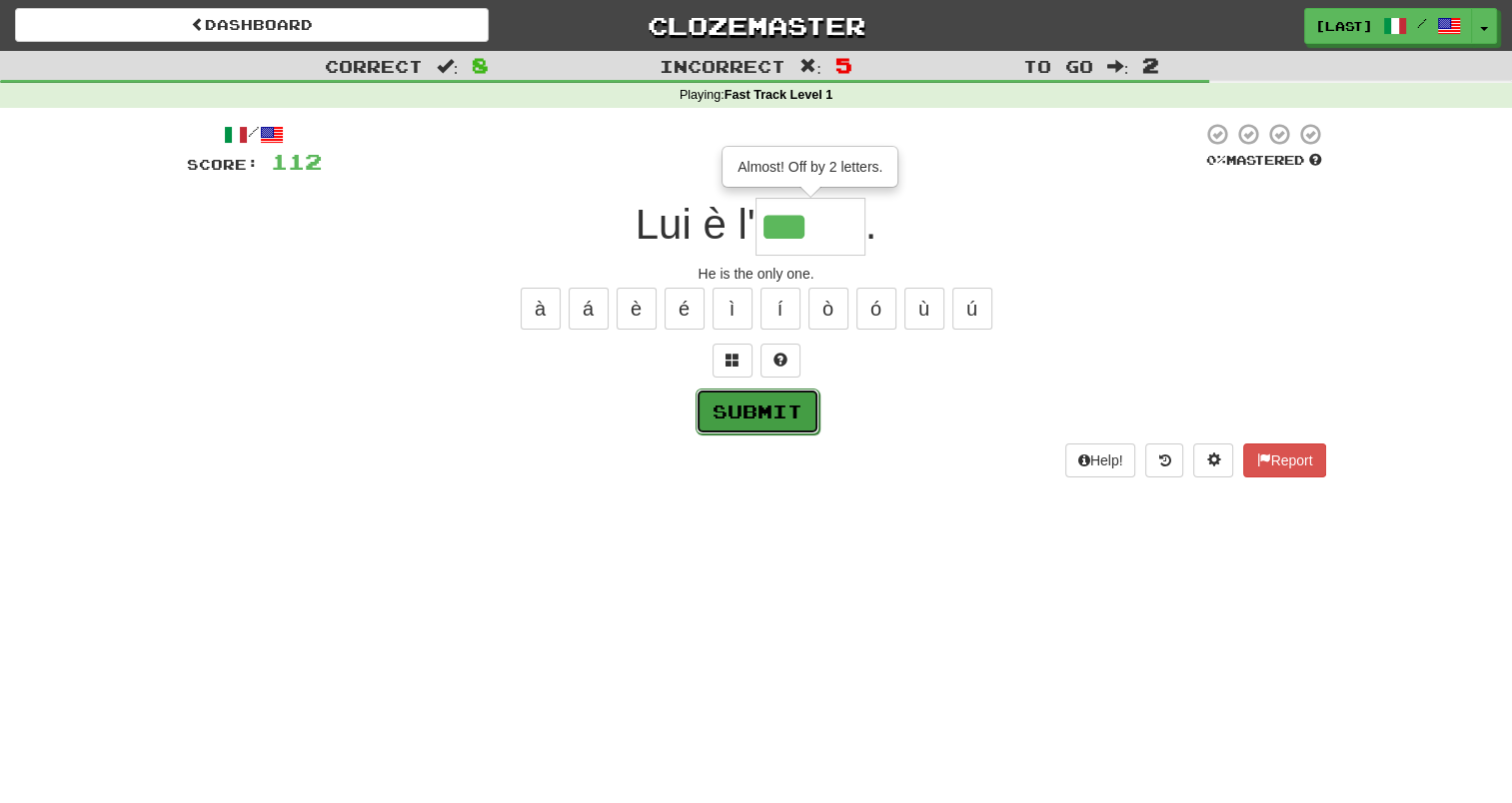click on "Submit" at bounding box center [757, 411] 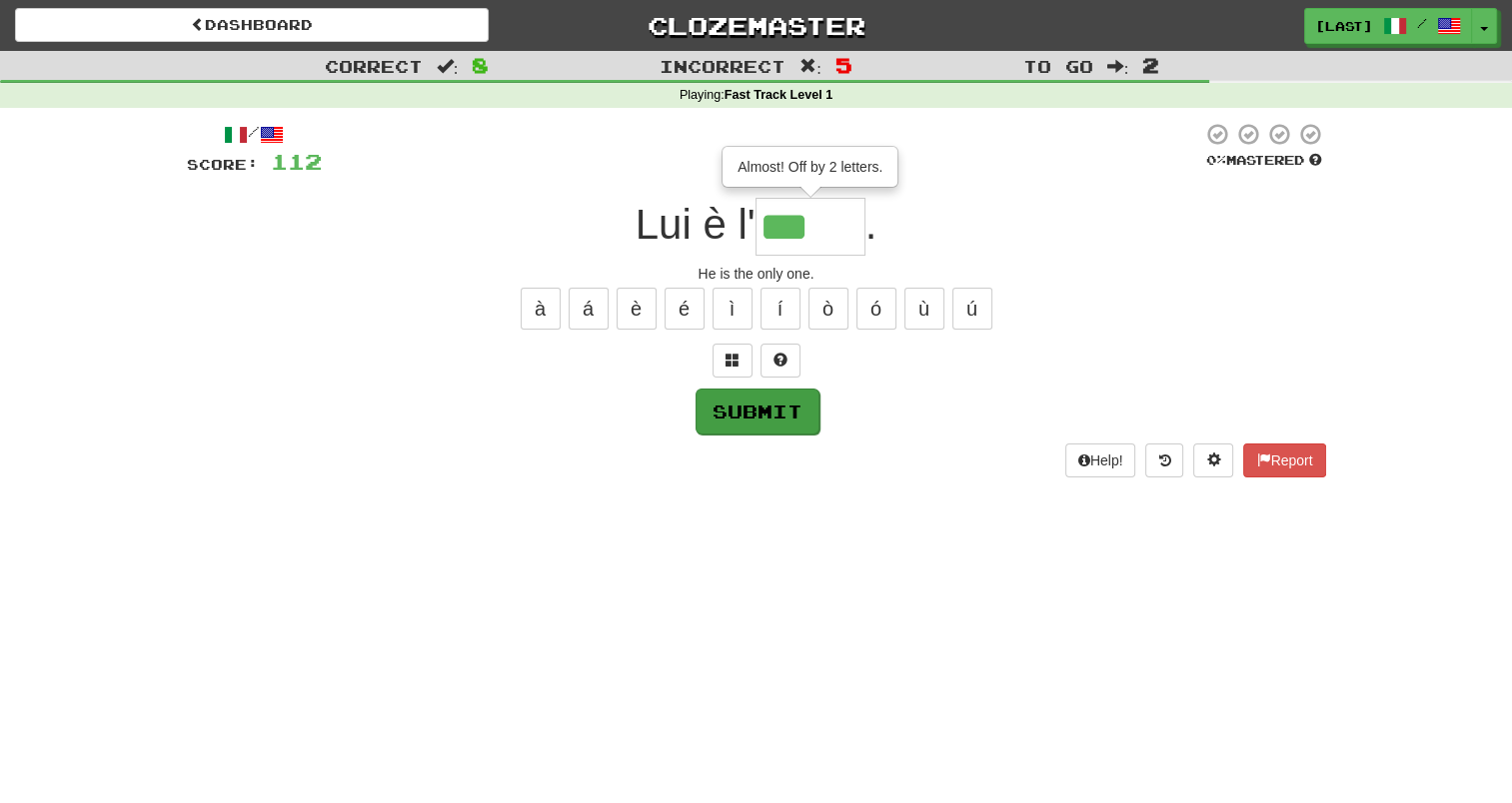 type on "*****" 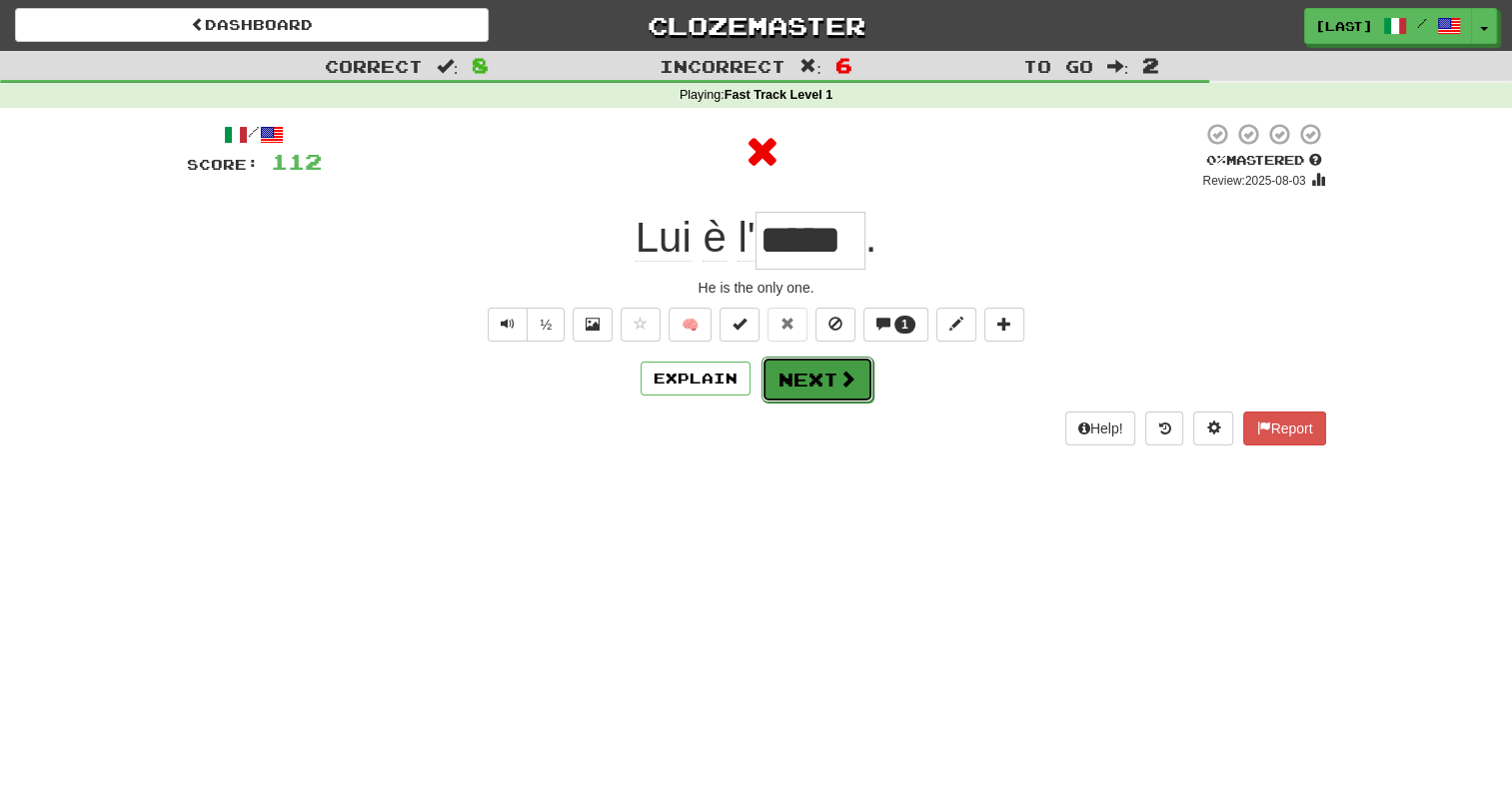 click at bounding box center [847, 379] 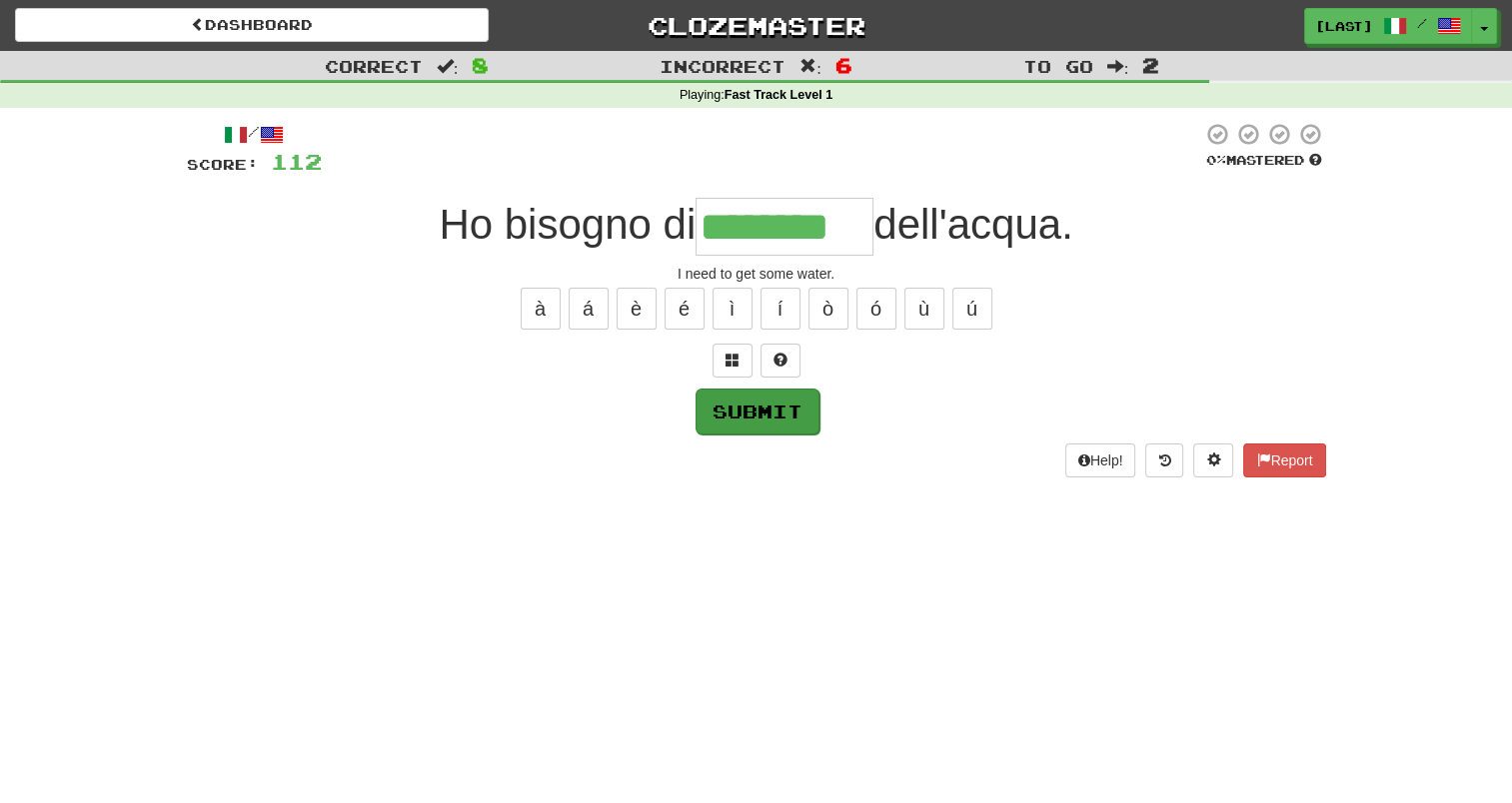type on "********" 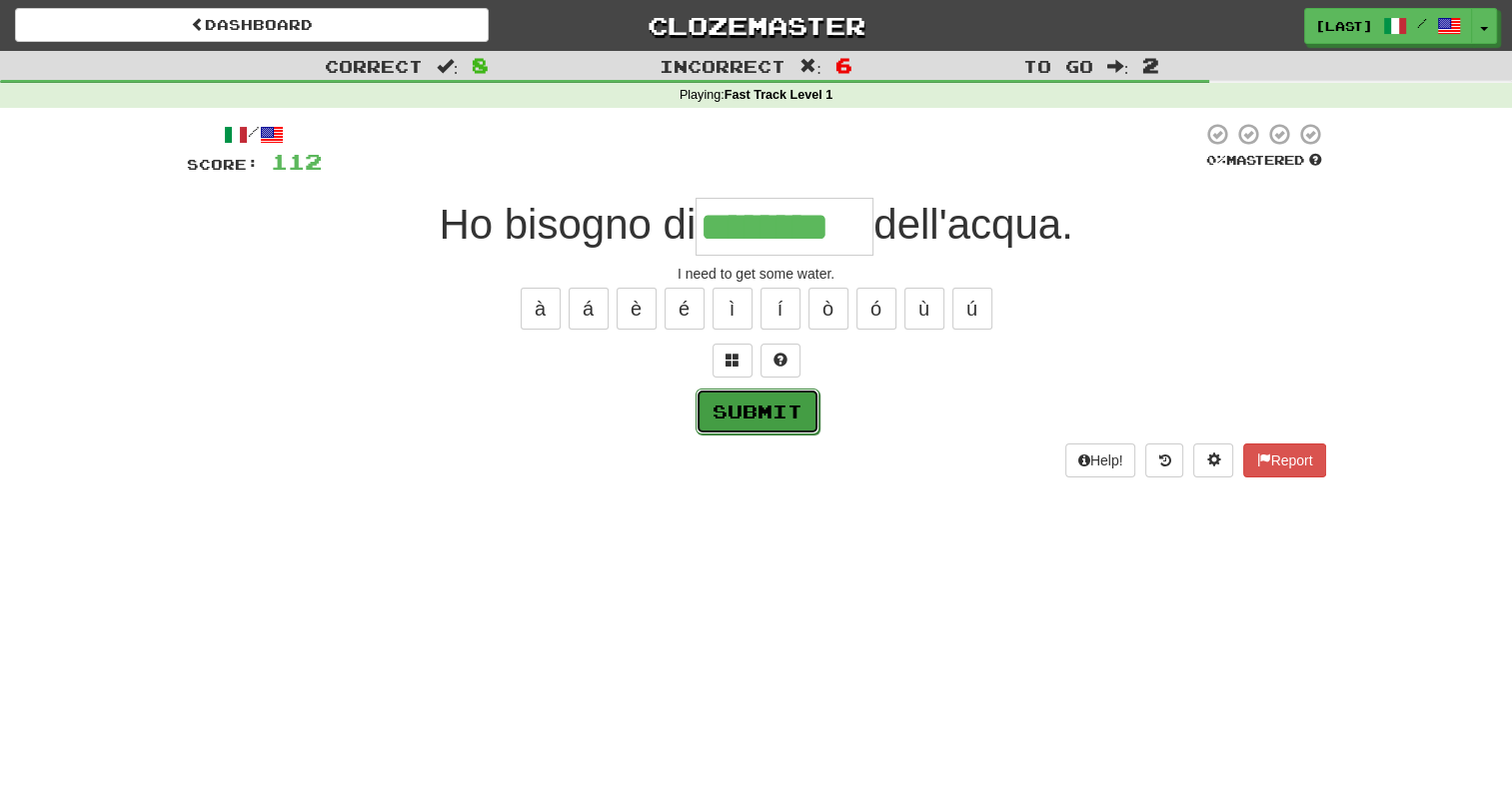 click on "Submit" at bounding box center [757, 411] 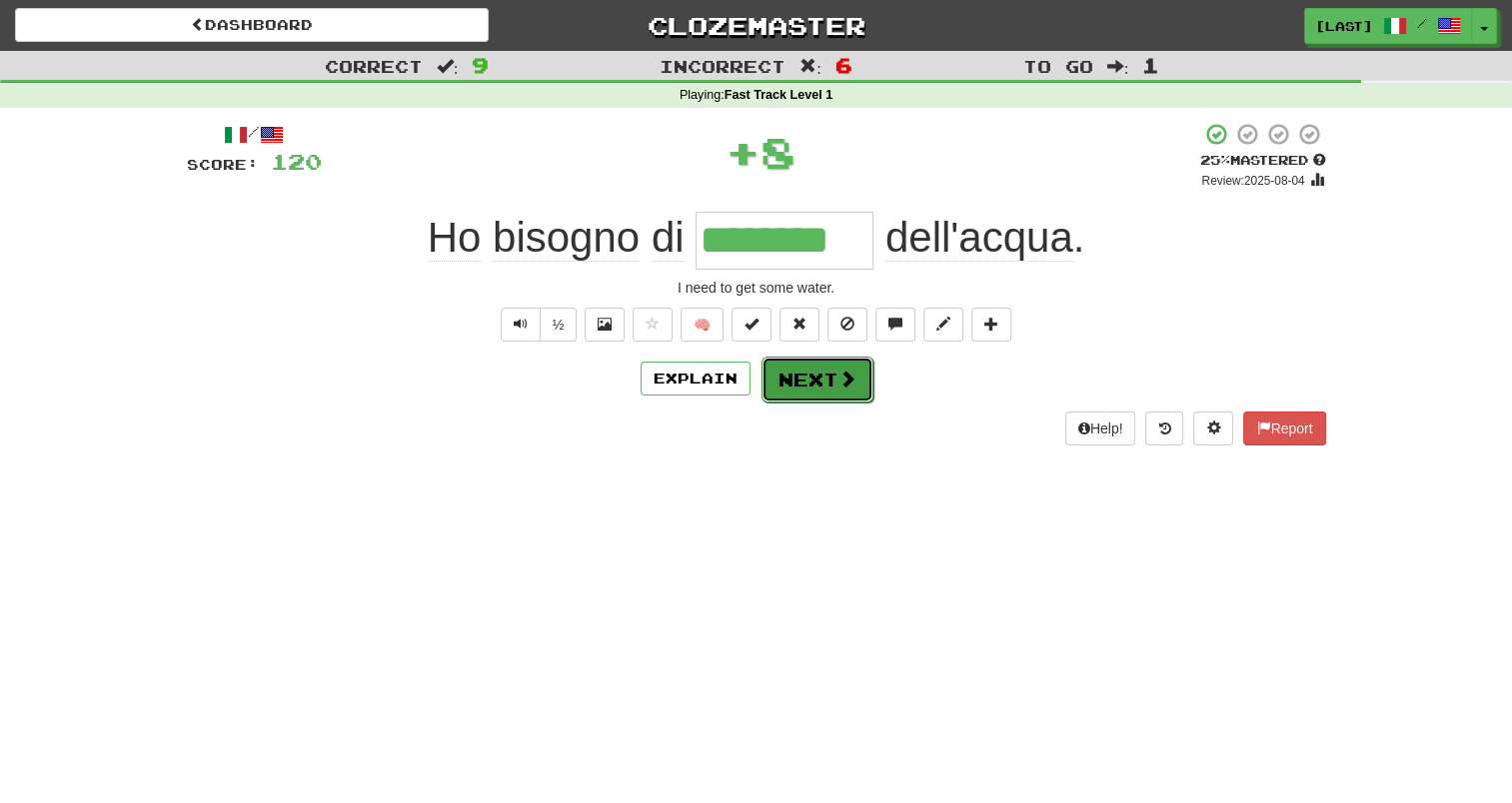 click on "Next" at bounding box center (817, 380) 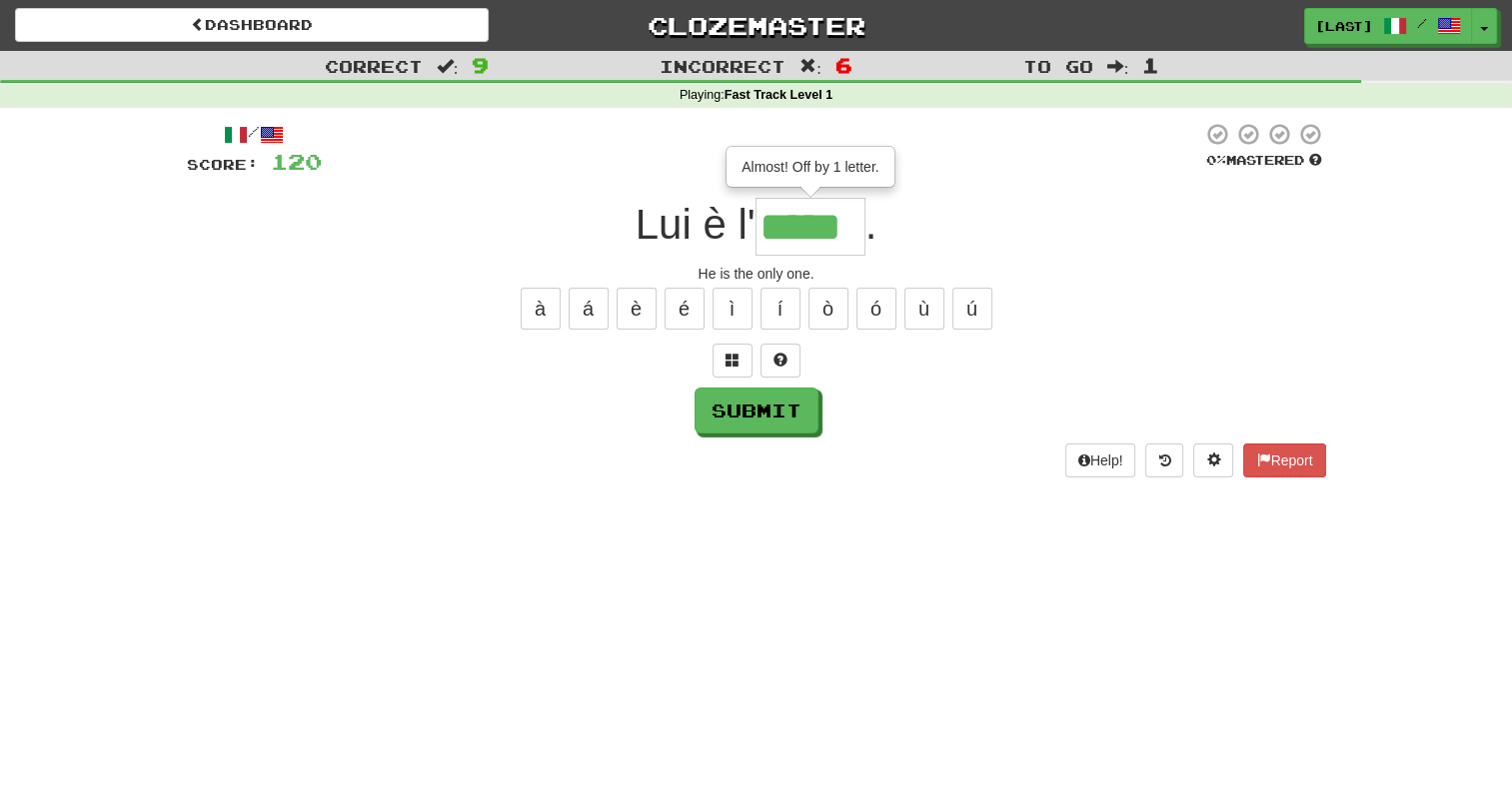 type on "*****" 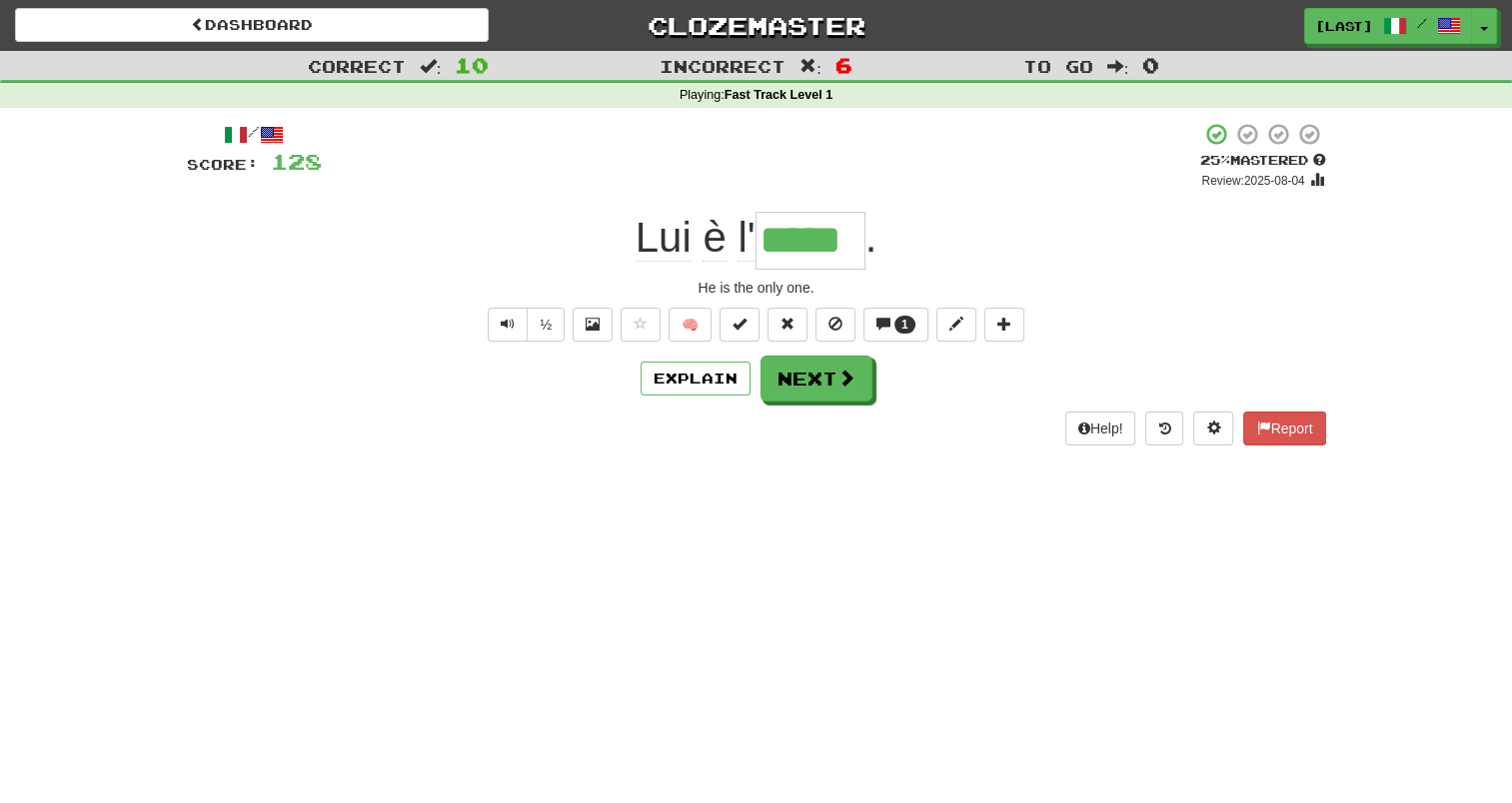 click on "Explain Next" at bounding box center (756, 379) 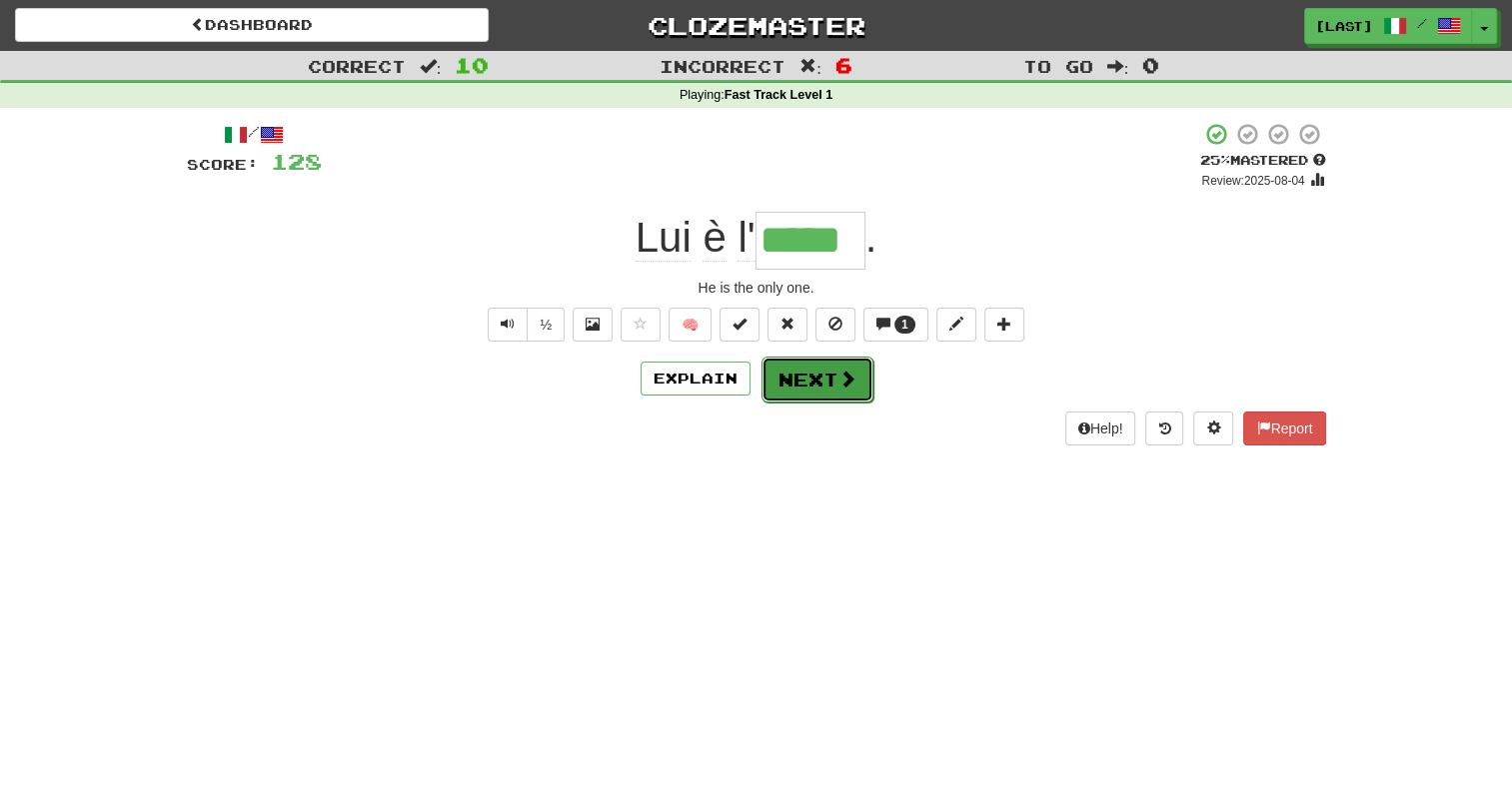 click on "Next" at bounding box center (817, 380) 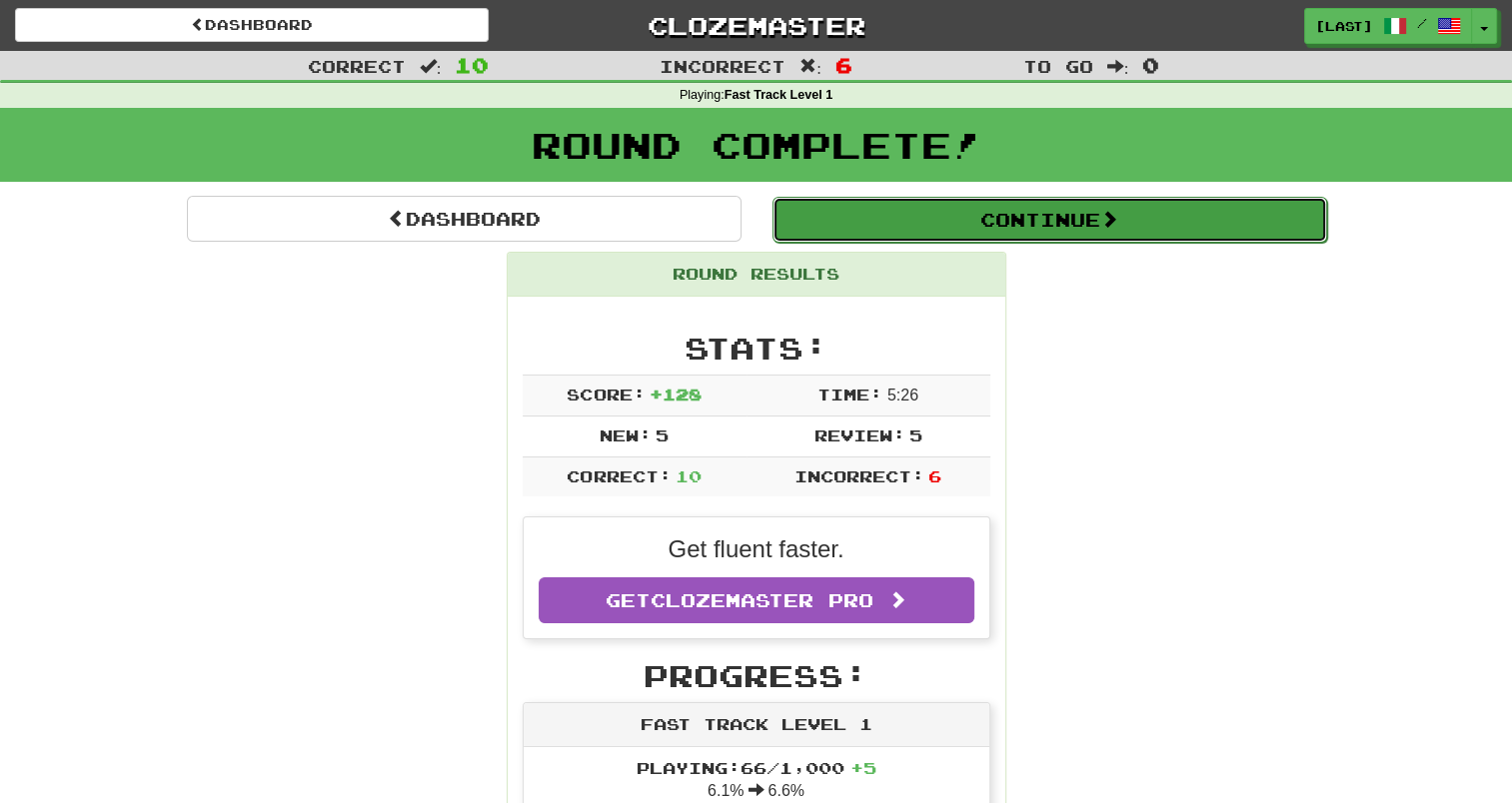 click at bounding box center [1109, 219] 